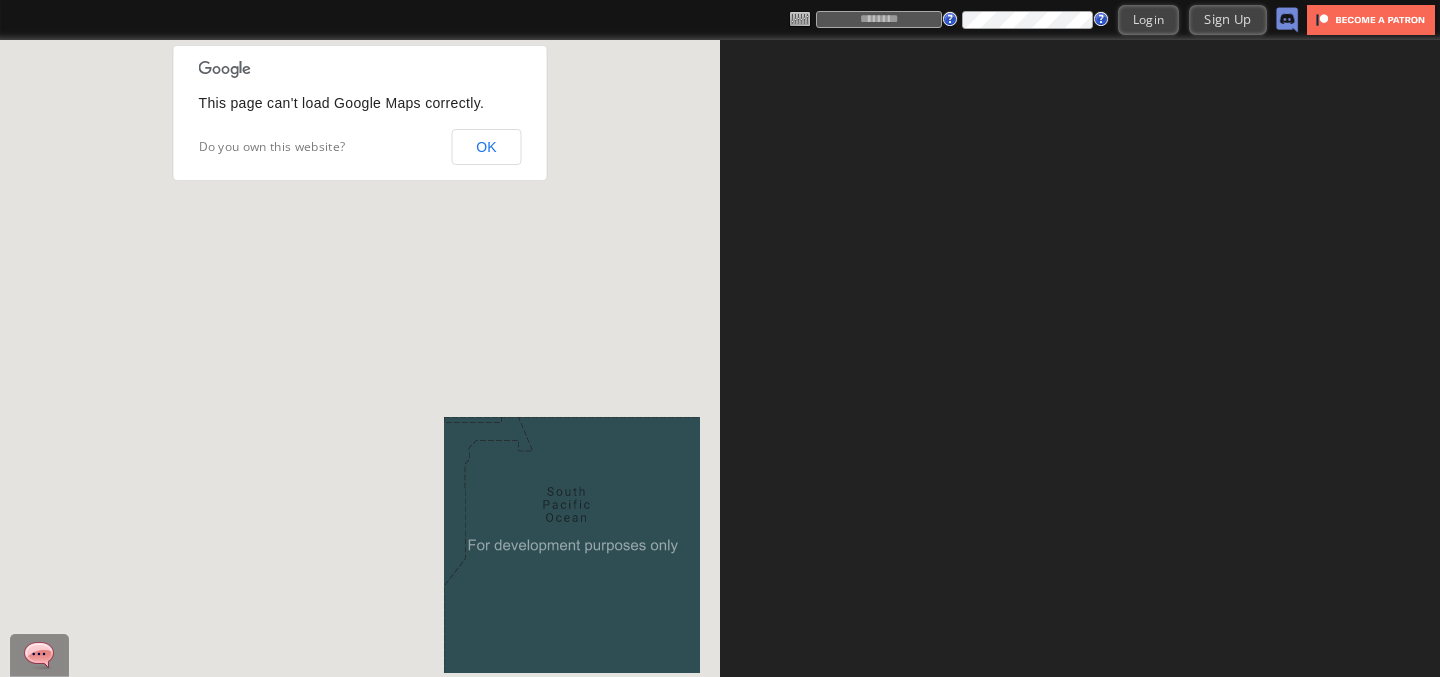 scroll, scrollTop: 0, scrollLeft: 0, axis: both 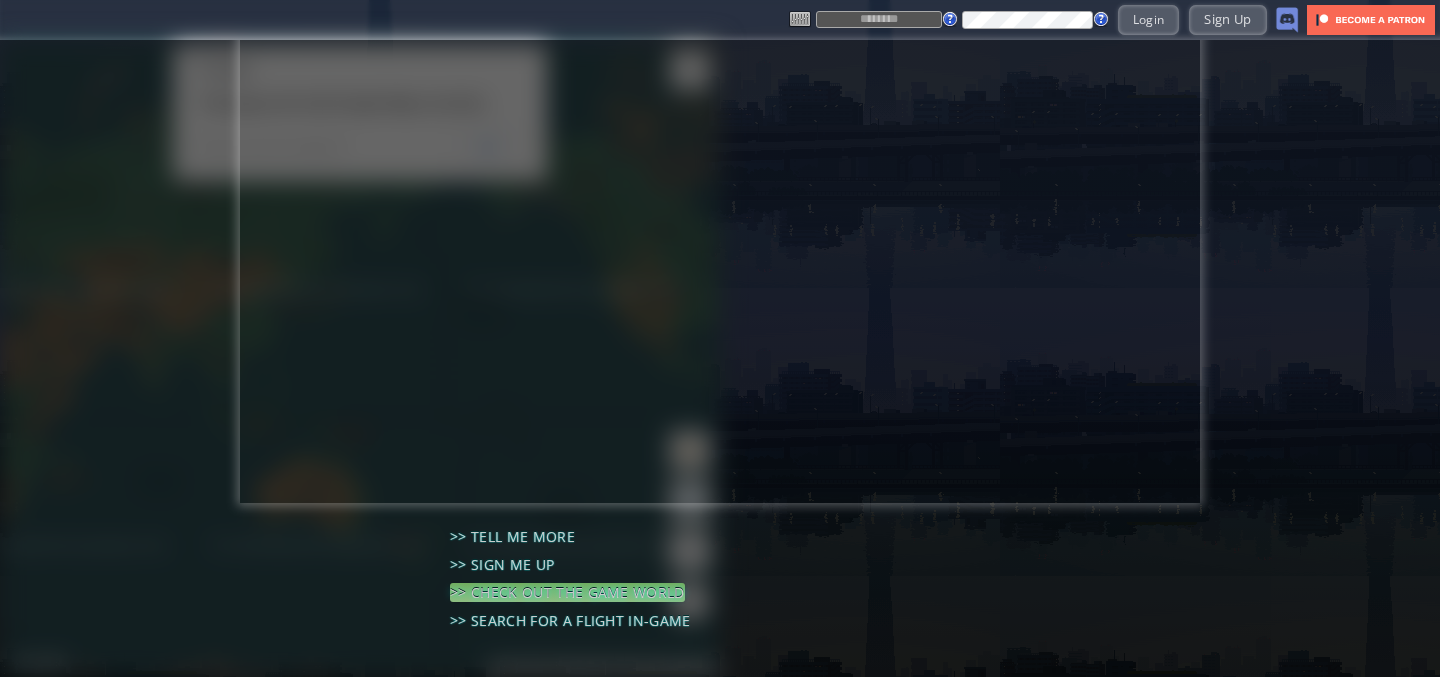 click on ">> Check out the game world" at bounding box center (567, 592) 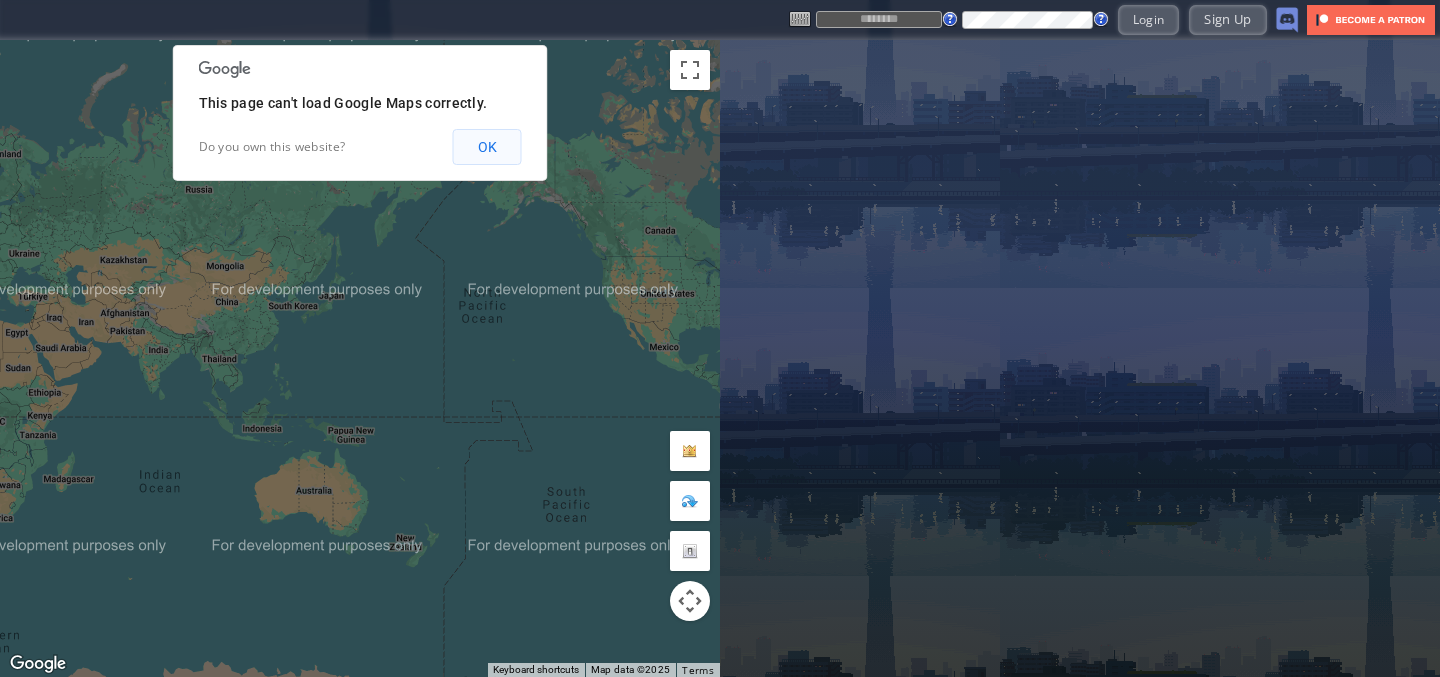 click on "OK" at bounding box center (487, 147) 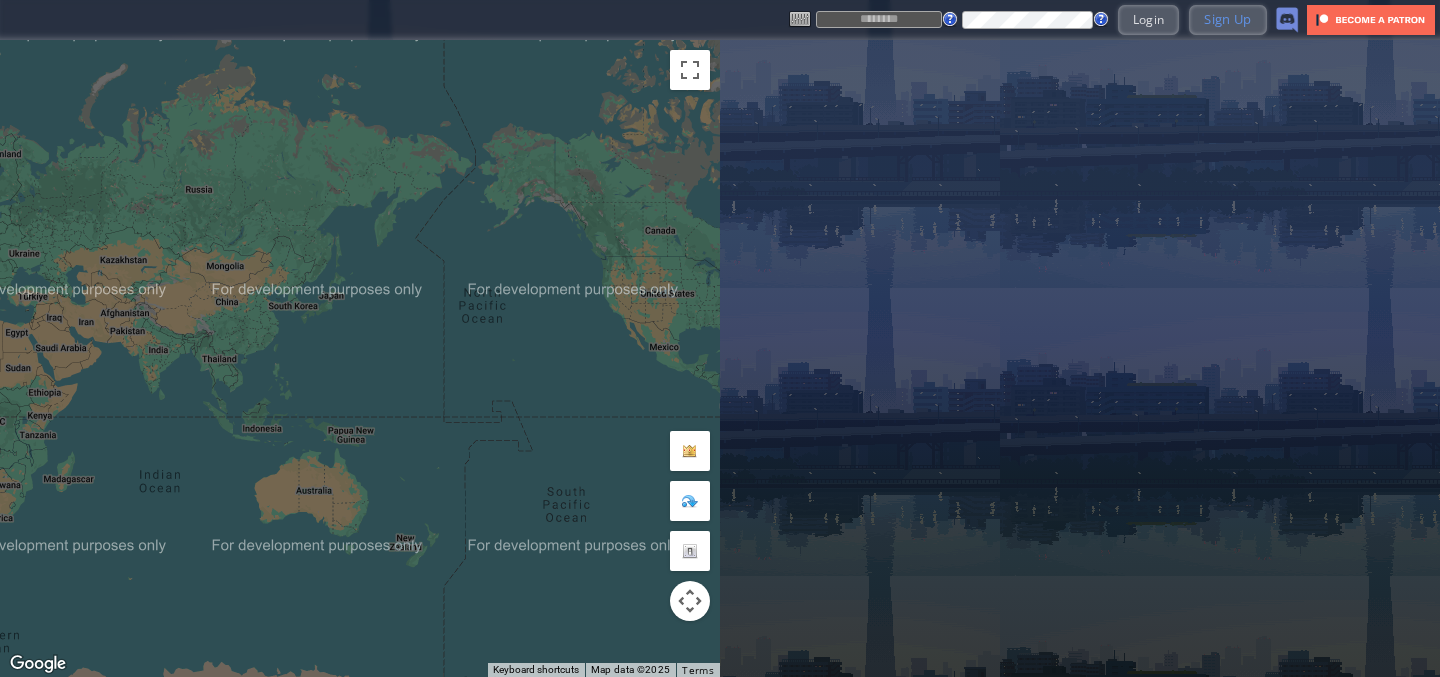 click on "Sign Up" at bounding box center [1227, 19] 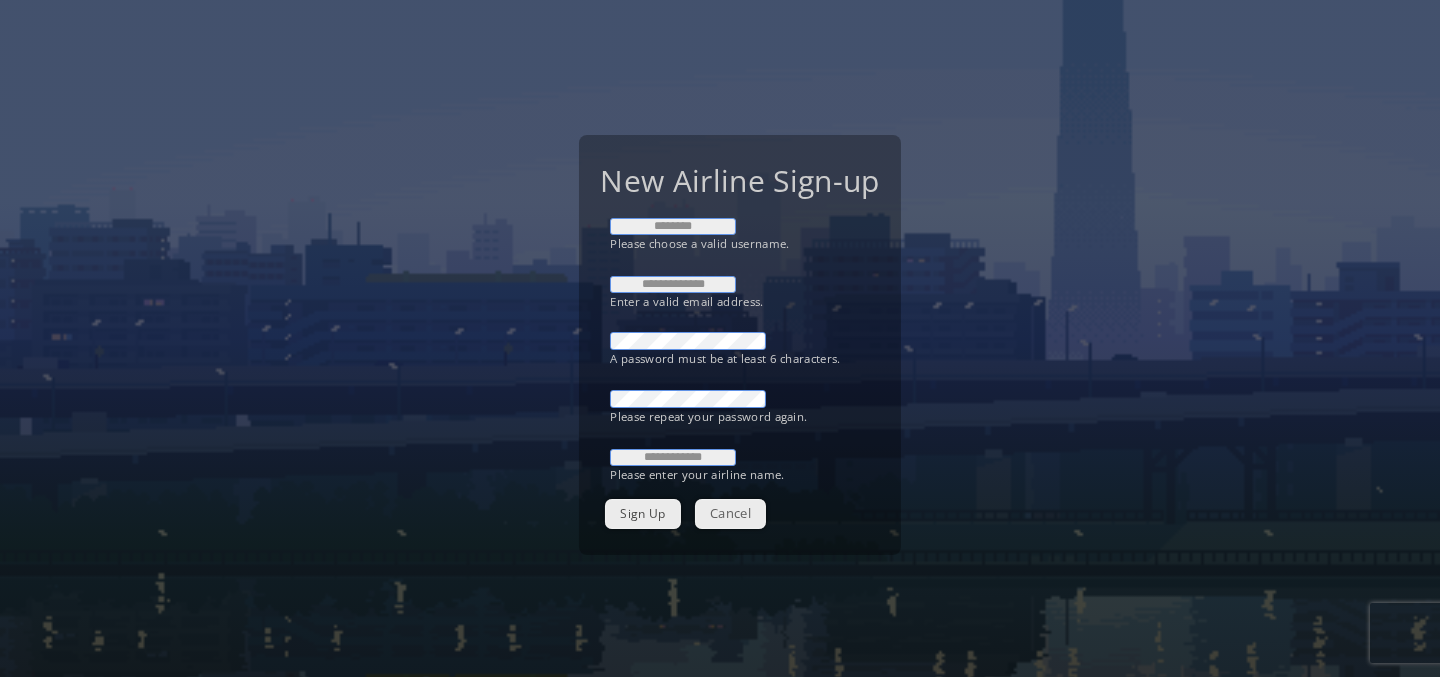 scroll, scrollTop: 0, scrollLeft: 0, axis: both 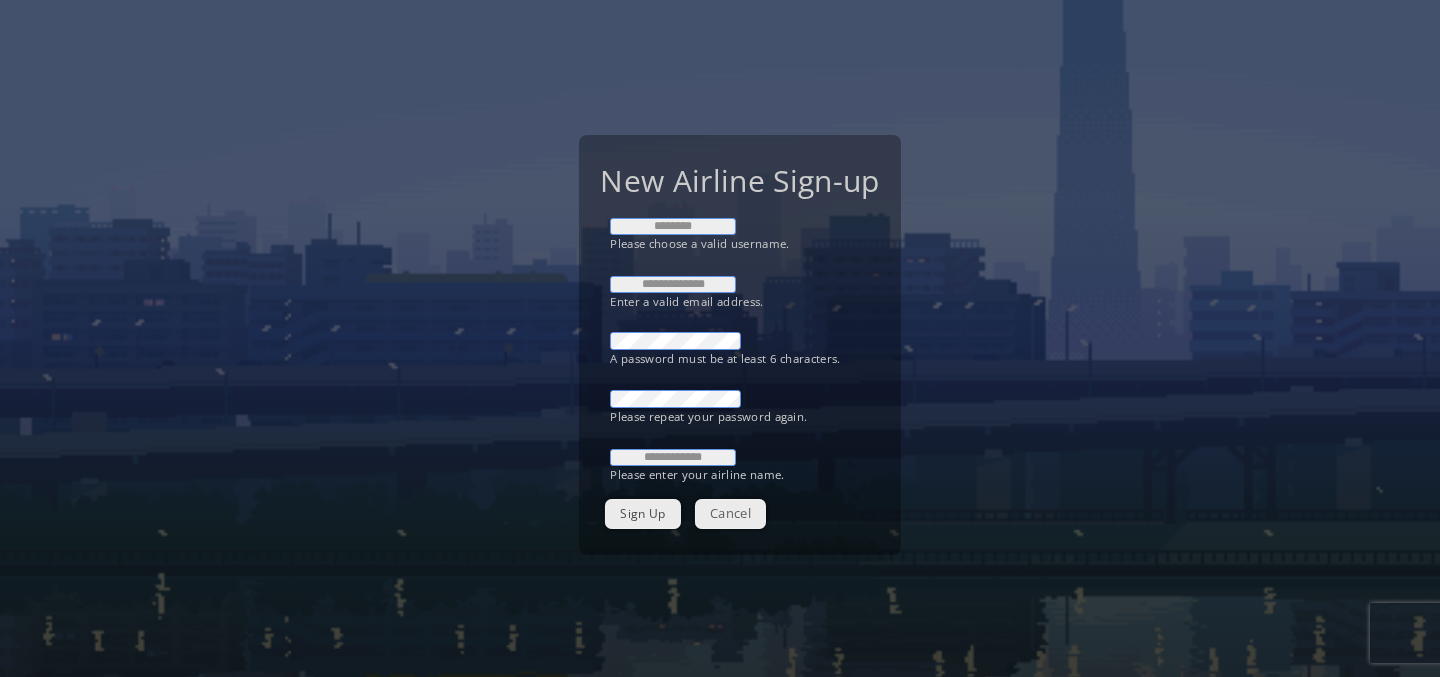 click at bounding box center (673, 226) 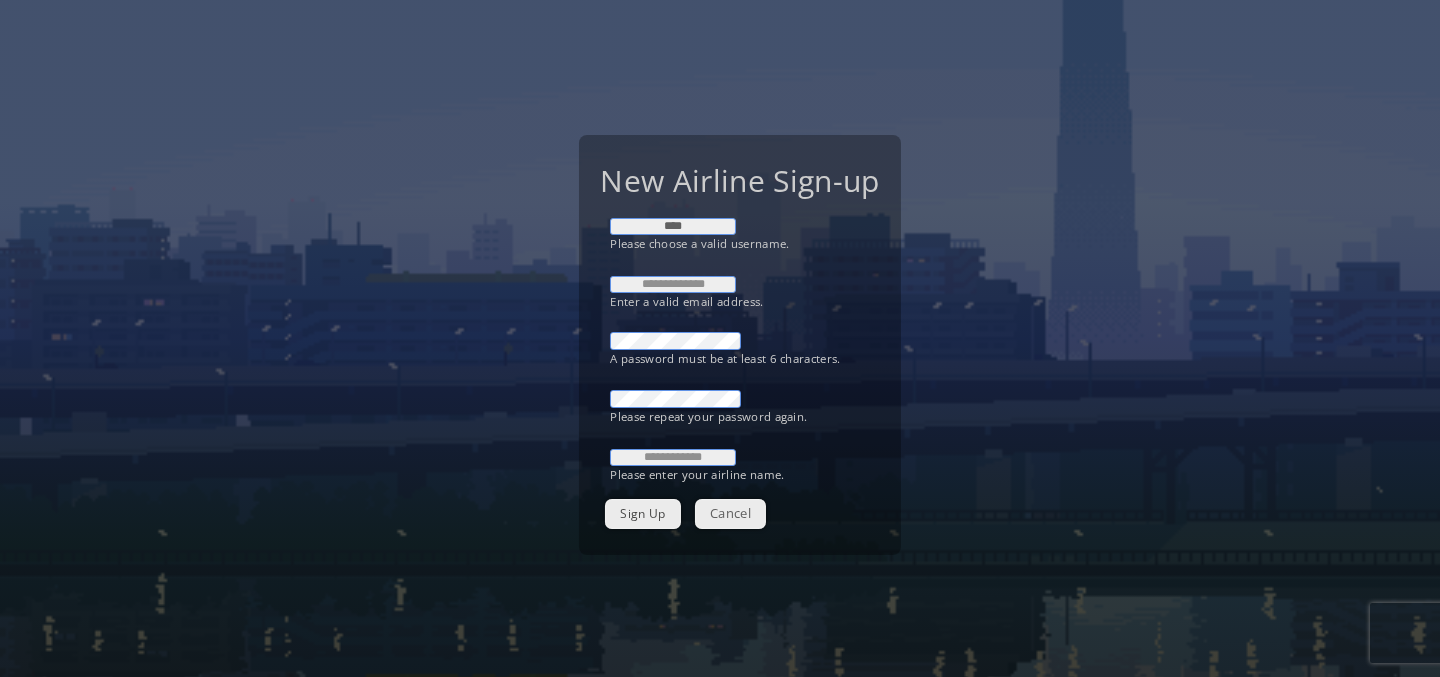 type on "*******" 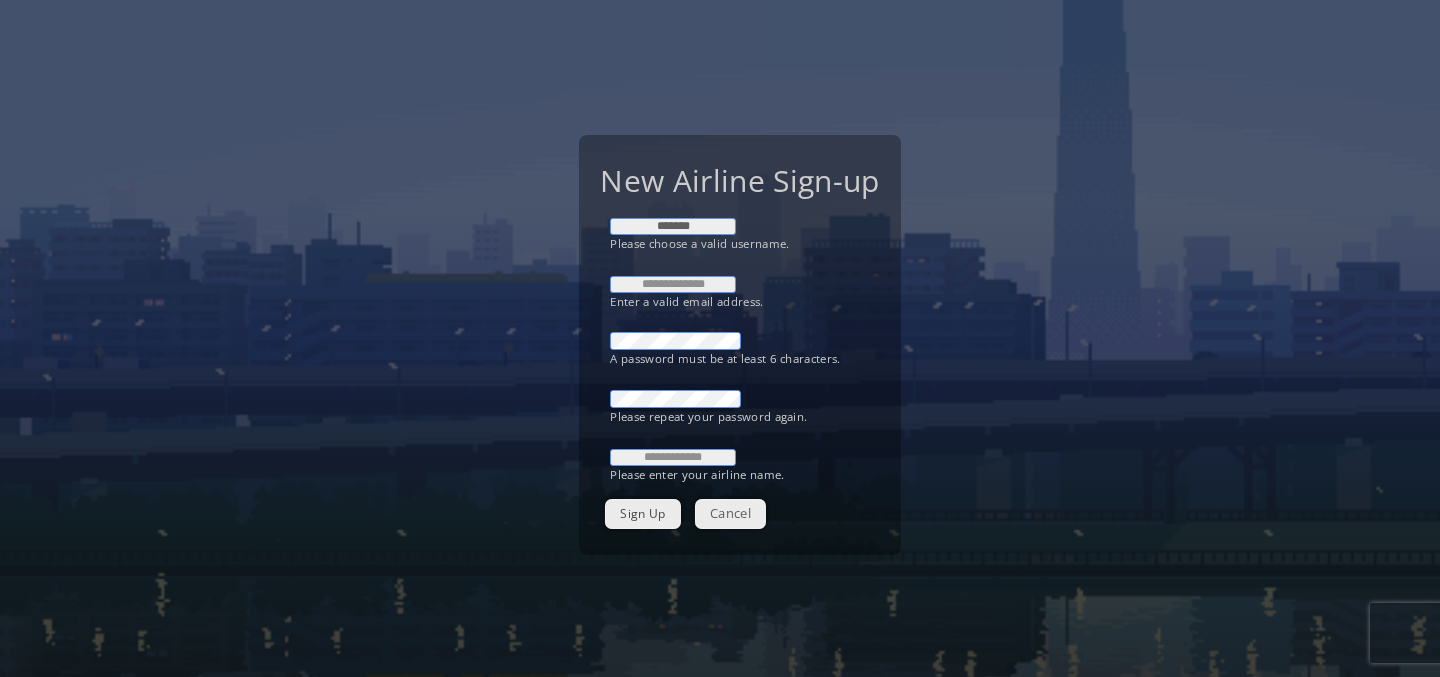 click at bounding box center [673, 284] 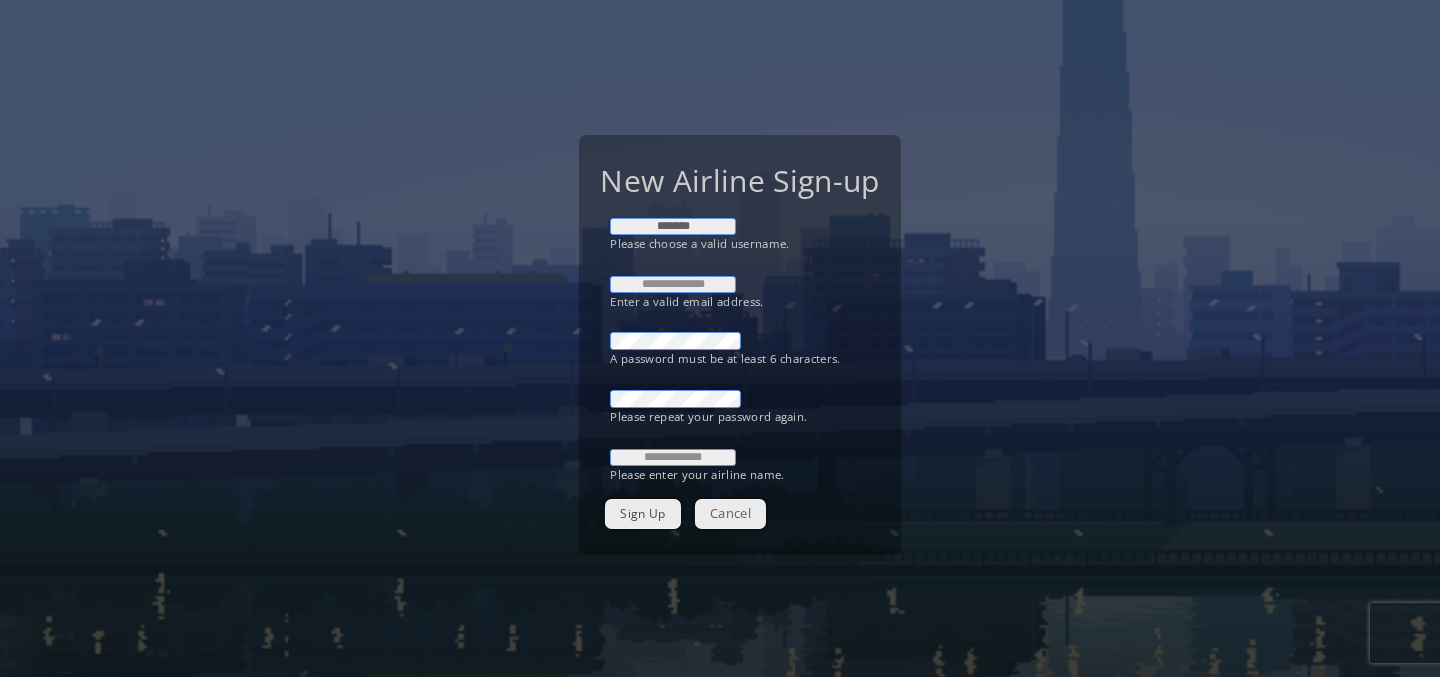 type on "**********" 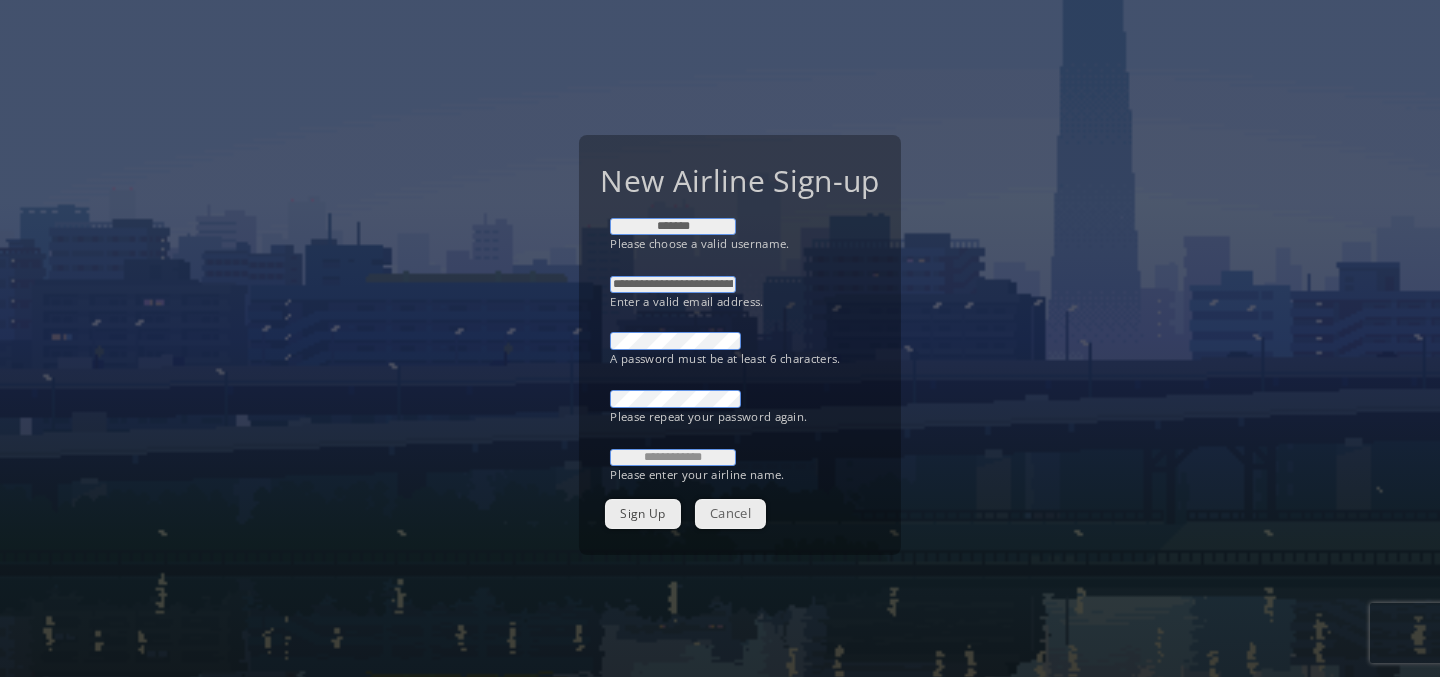 click at bounding box center (673, 457) 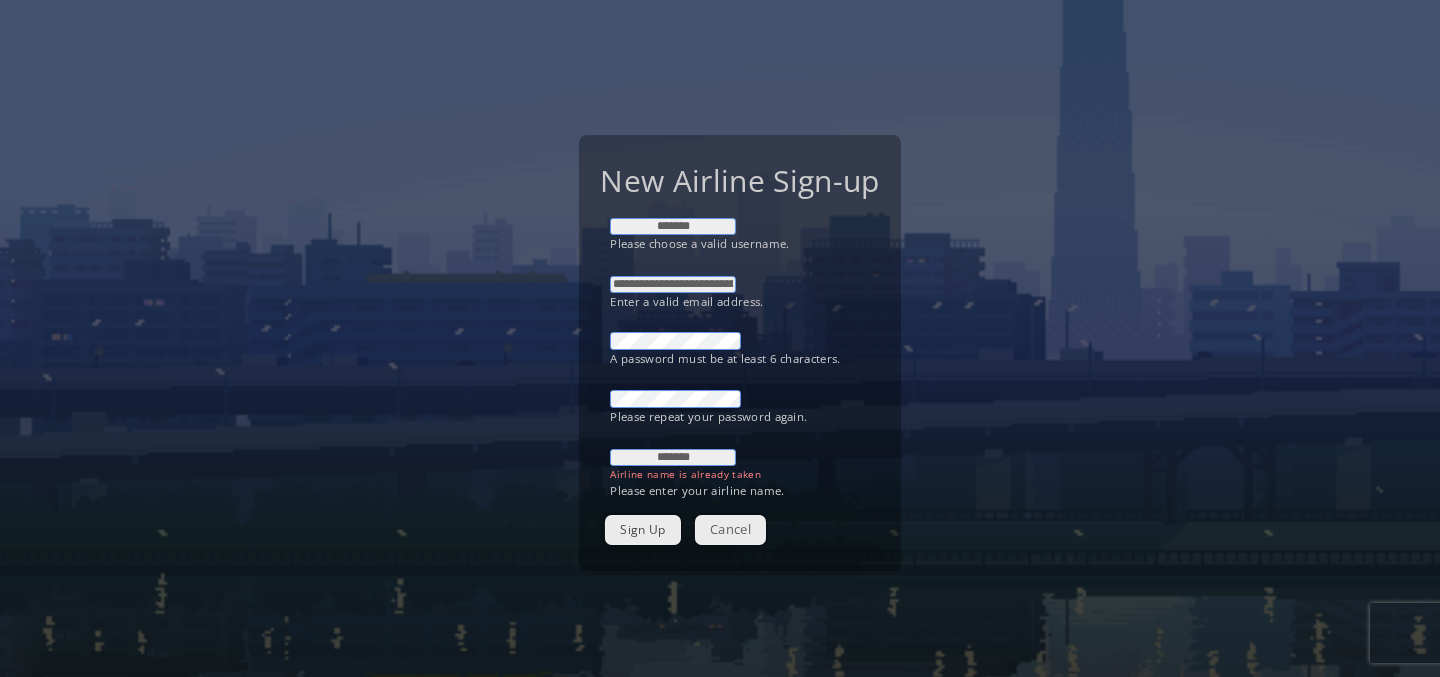 click on "**********" at bounding box center (720, 338) 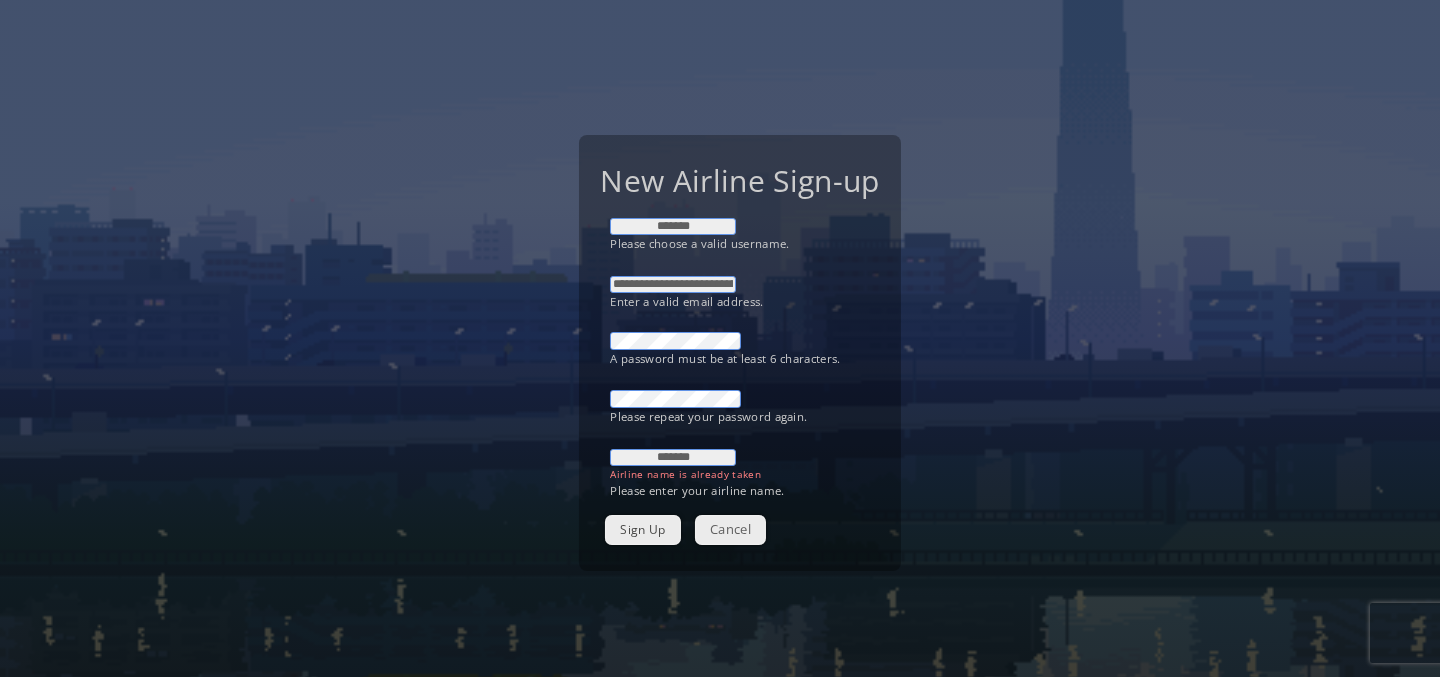 drag, startPoint x: 726, startPoint y: 462, endPoint x: 506, endPoint y: 437, distance: 221.4159 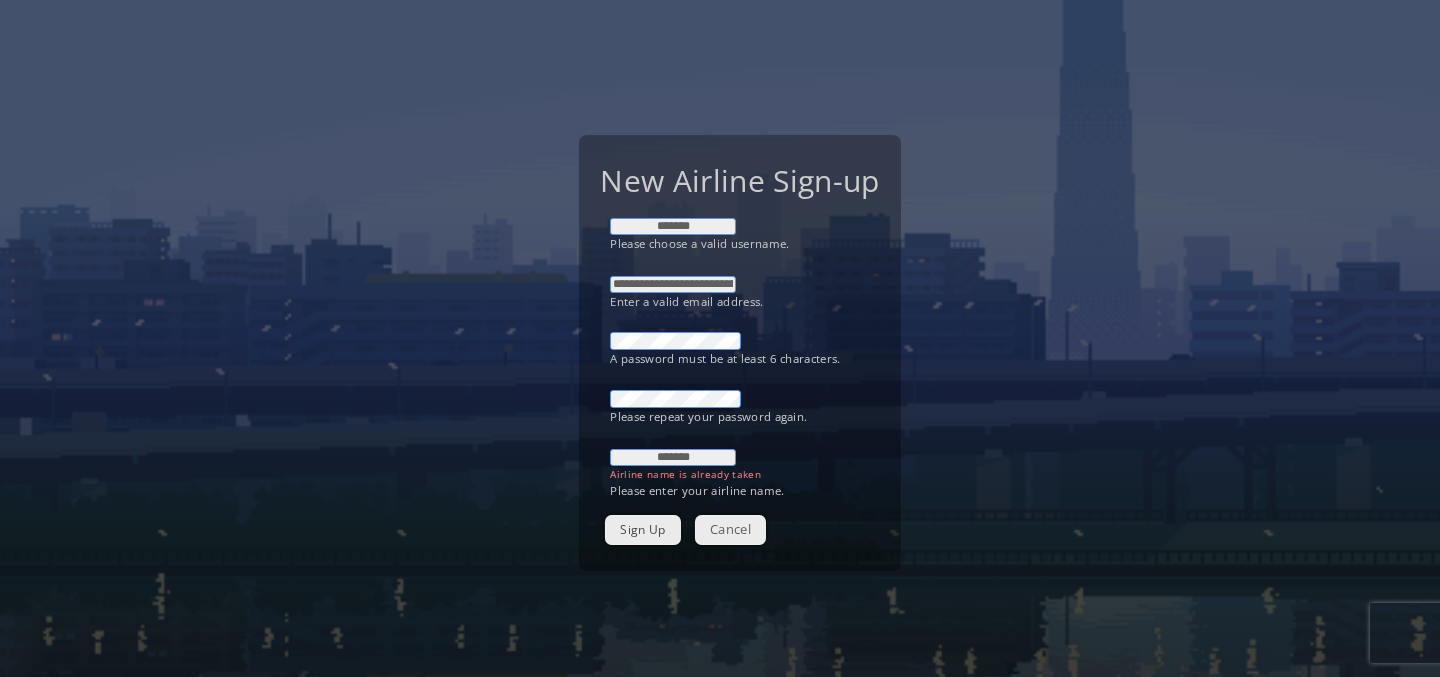 click on "**********" at bounding box center (720, 338) 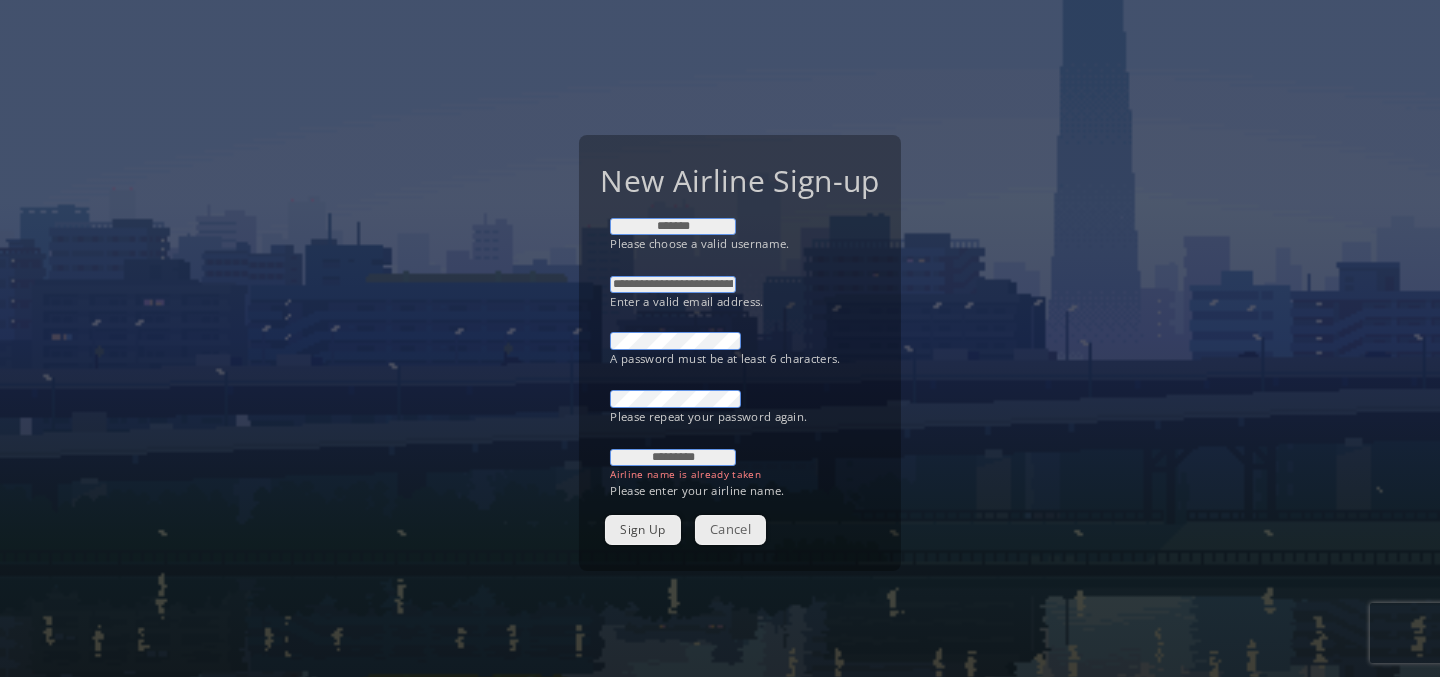 click on "**********" at bounding box center (720, 338) 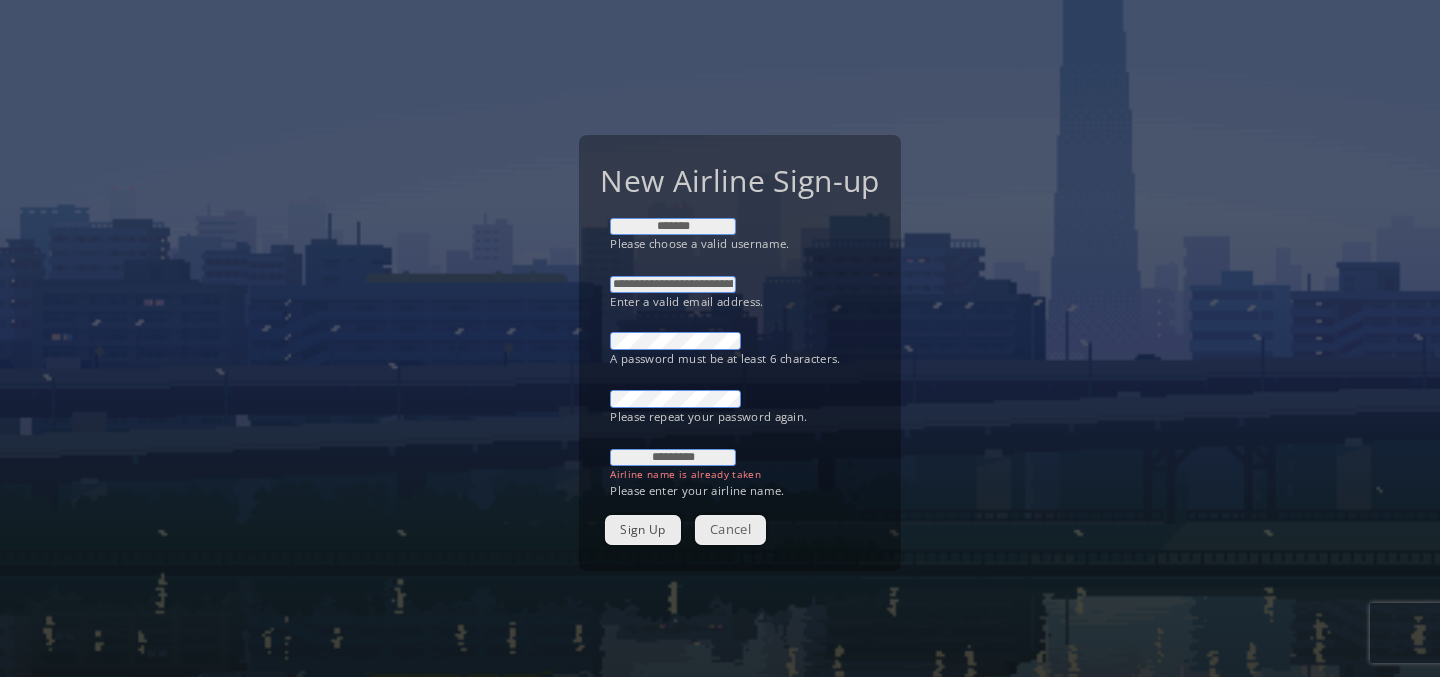 click on "**********" at bounding box center (720, 338) 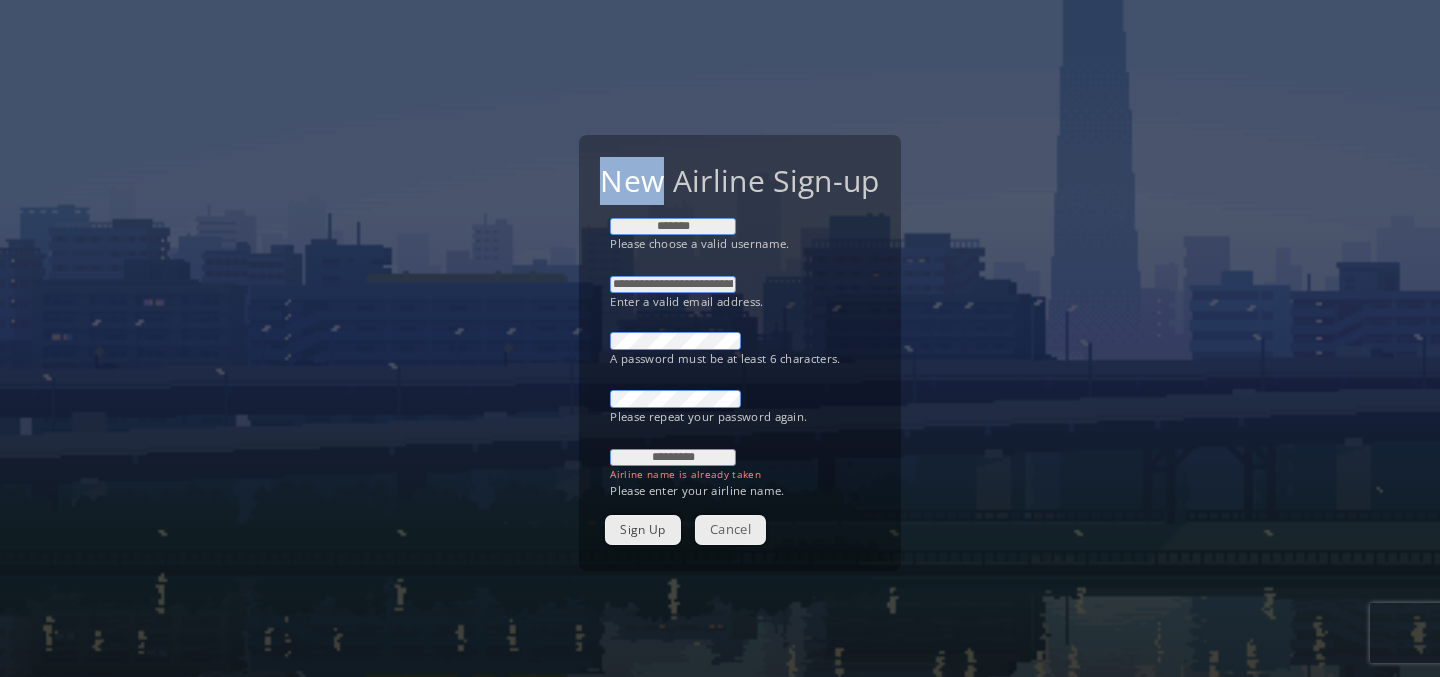 click on "**********" at bounding box center (720, 338) 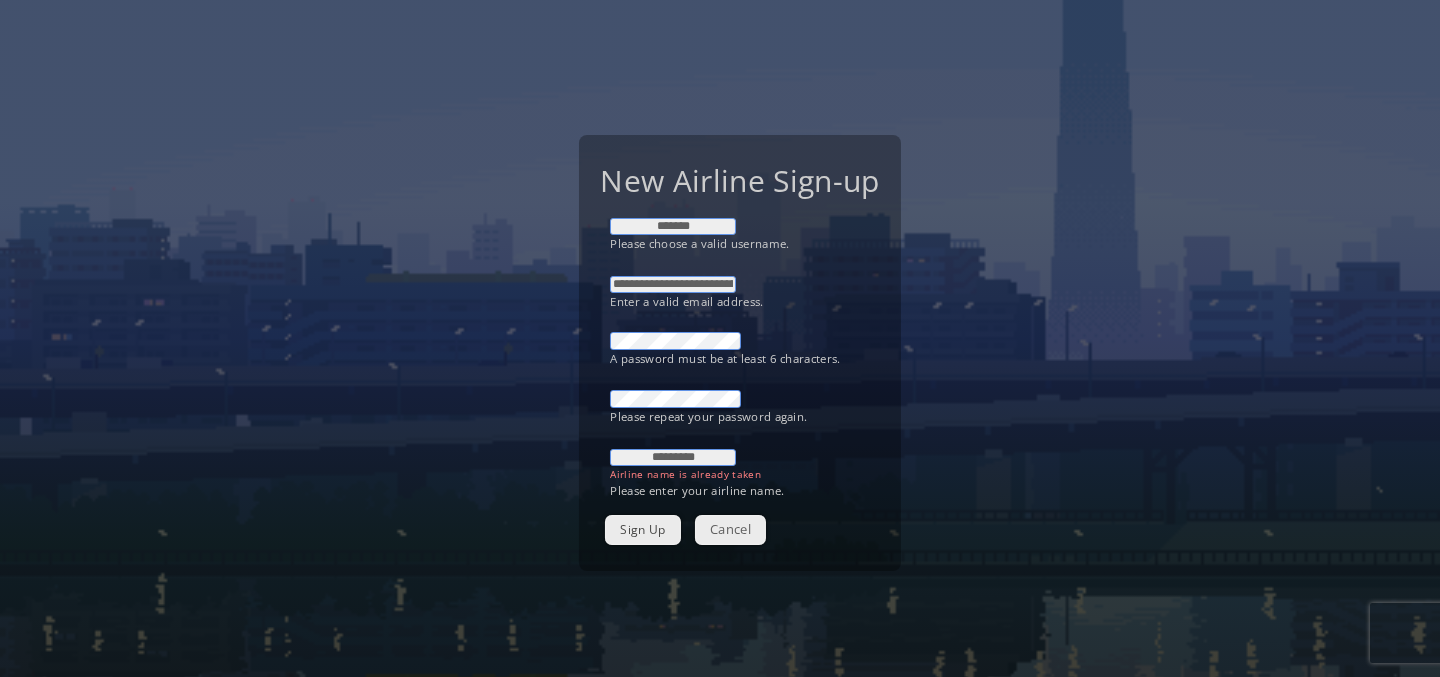 click on "**********" at bounding box center (720, 338) 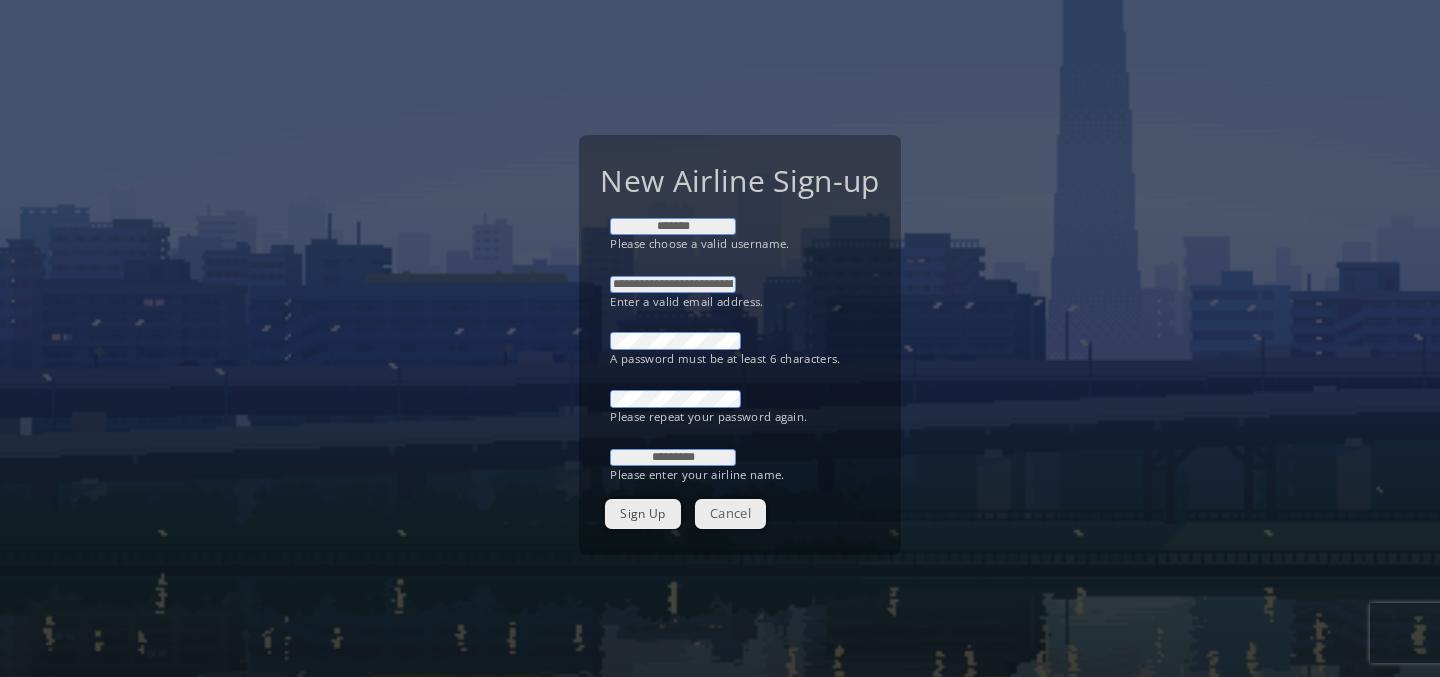 drag, startPoint x: 724, startPoint y: 464, endPoint x: 398, endPoint y: 372, distance: 338.73294 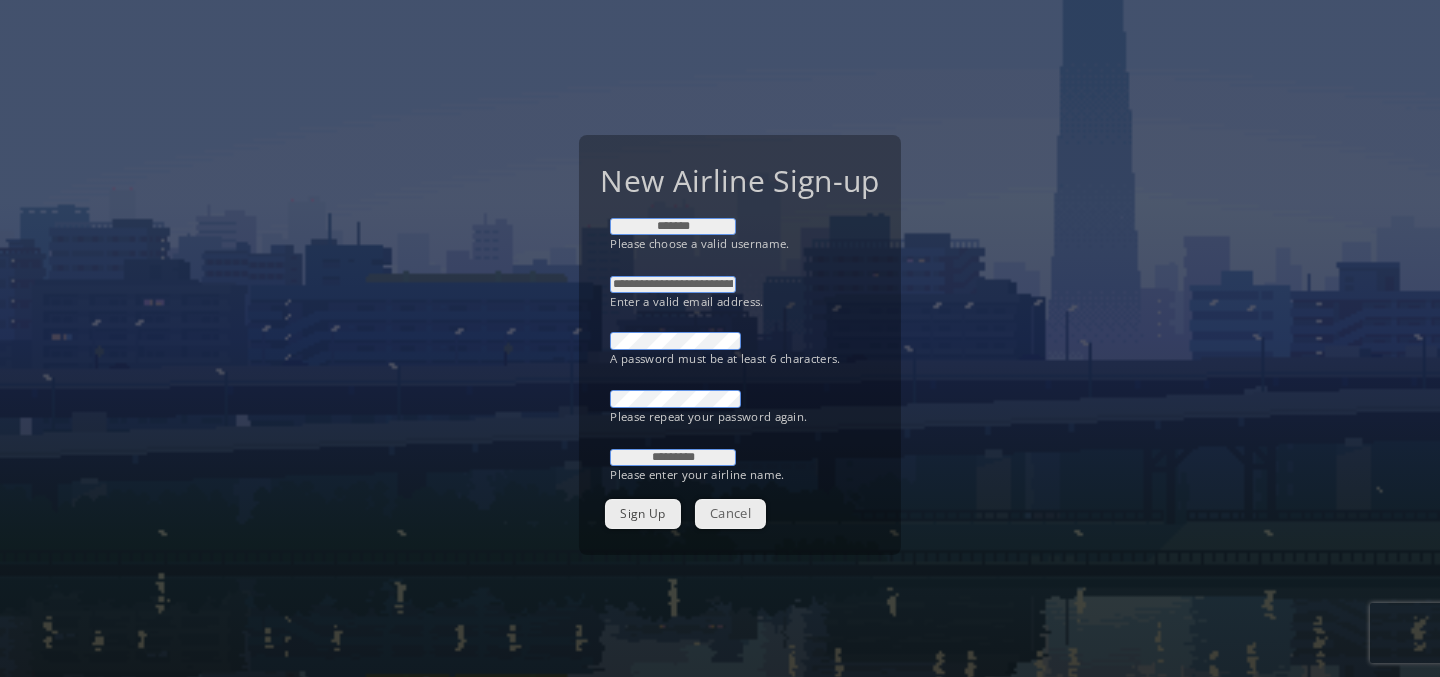 click on "**********" at bounding box center (720, 338) 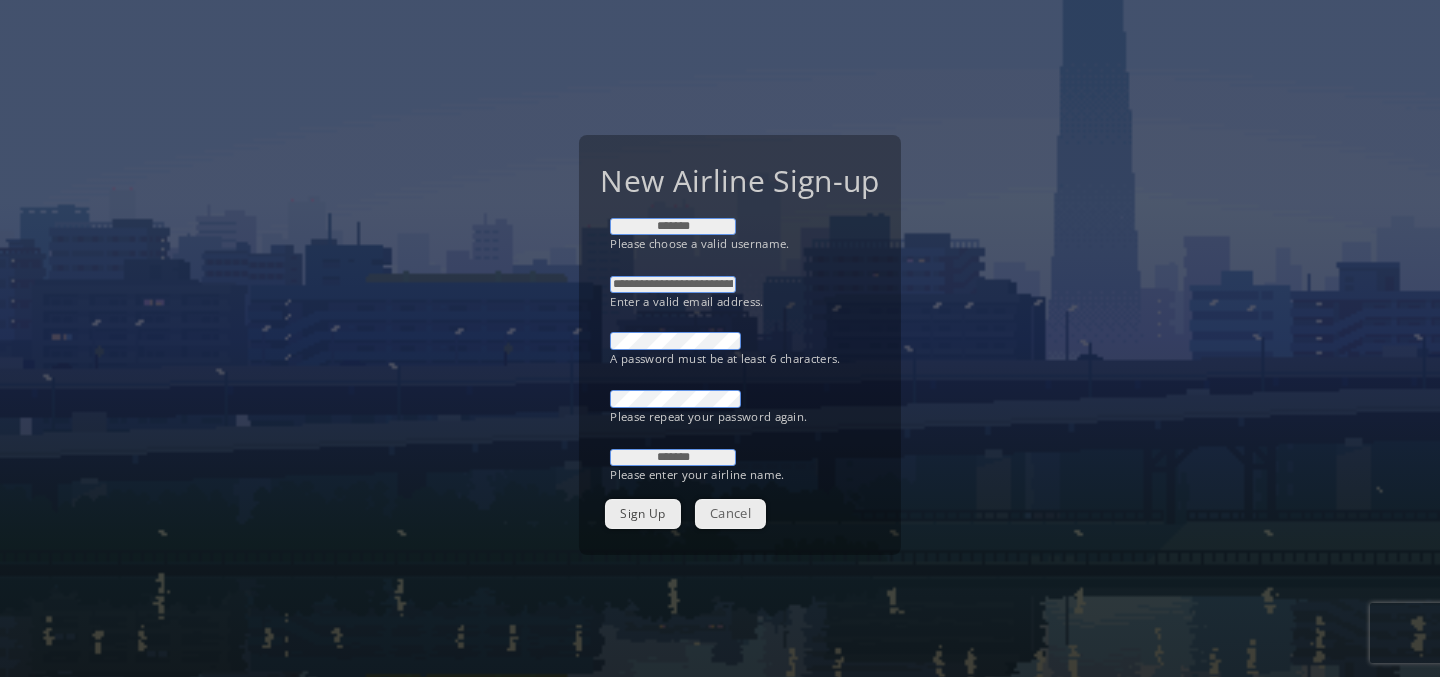 type on "*******" 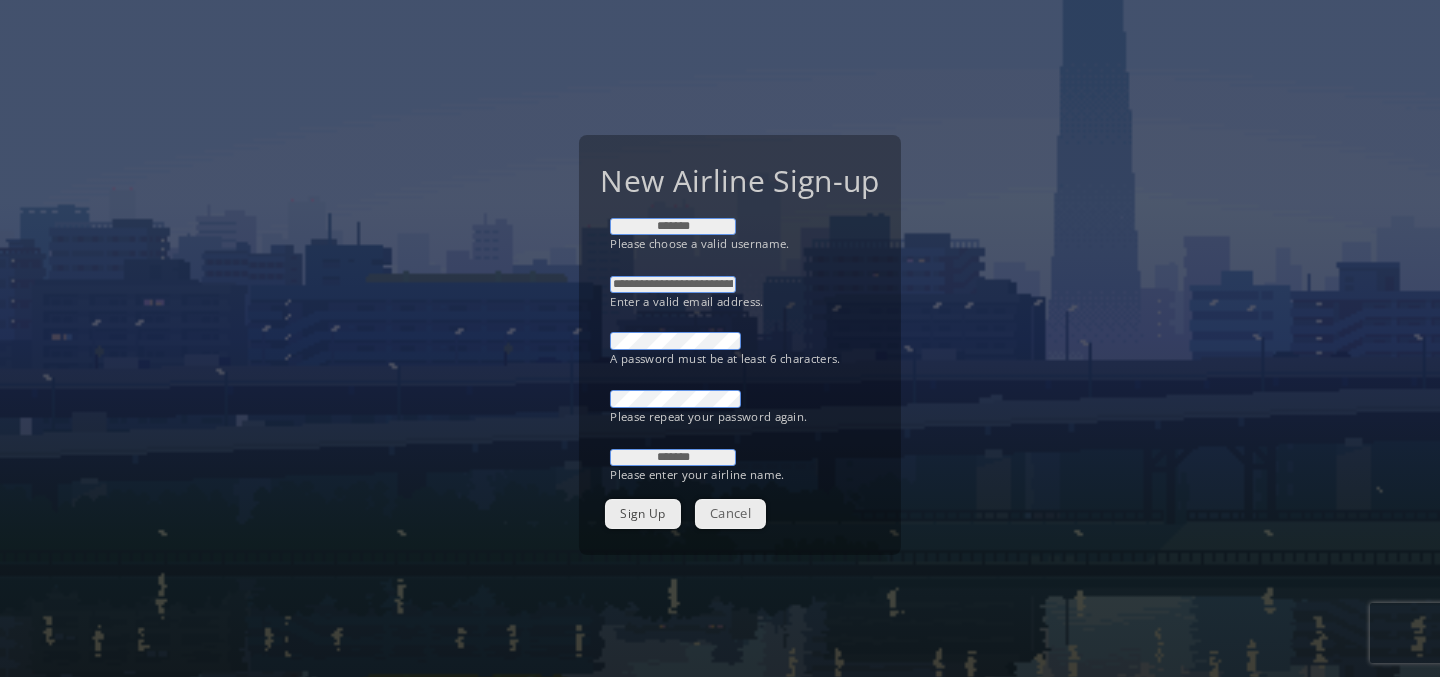 click on "Sign Up" at bounding box center (642, 513) 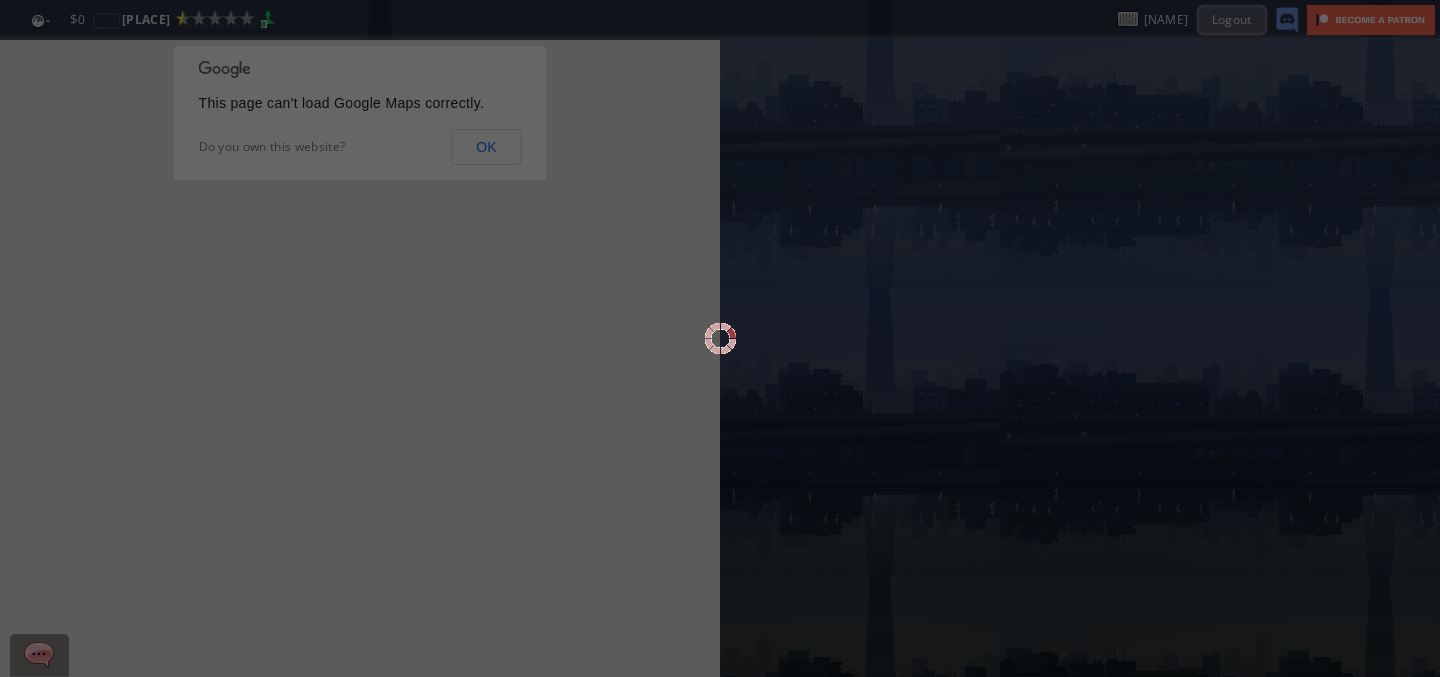 scroll, scrollTop: 0, scrollLeft: 0, axis: both 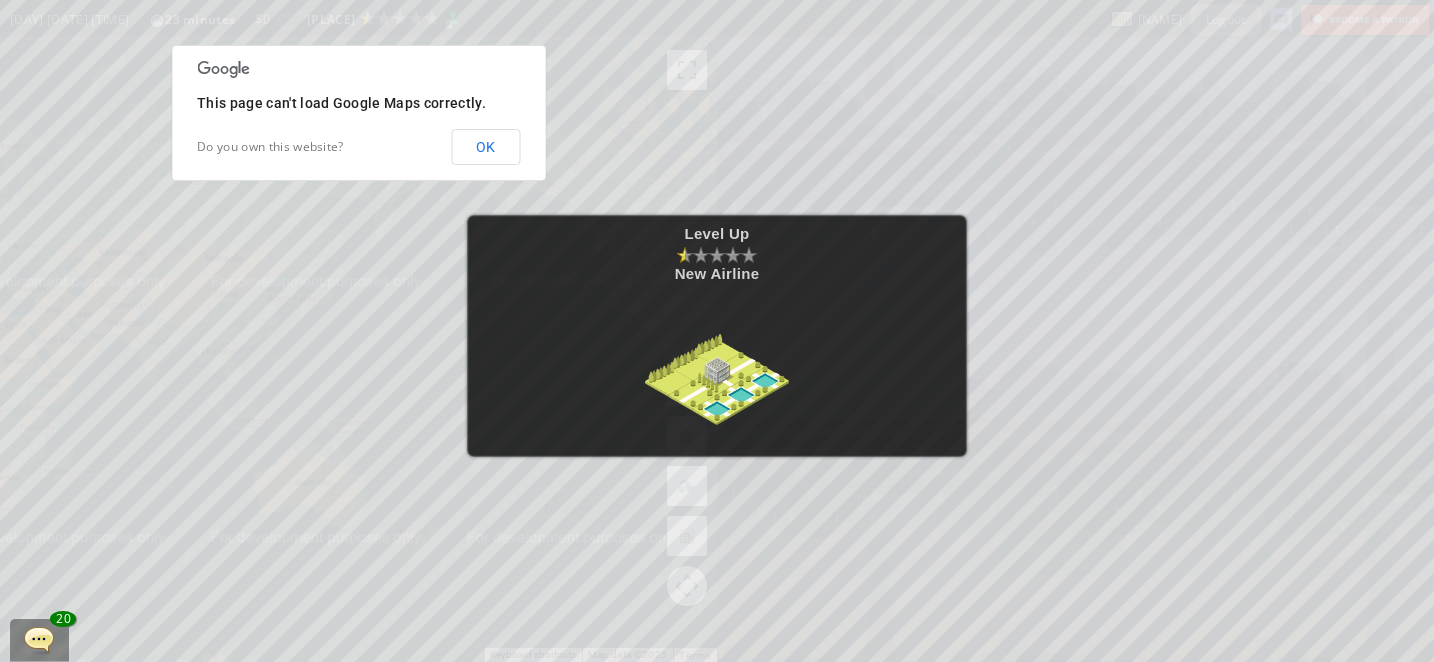 click at bounding box center [717, 362] 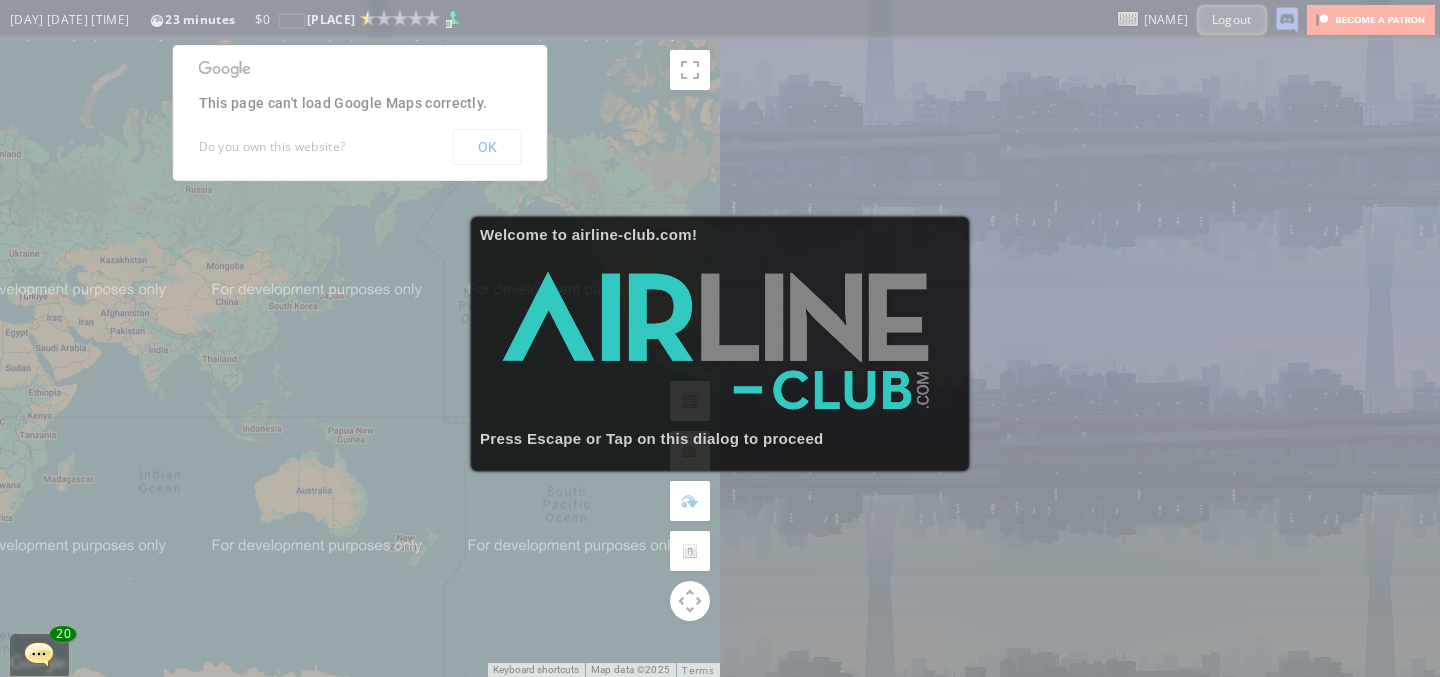 click at bounding box center [730, 338] 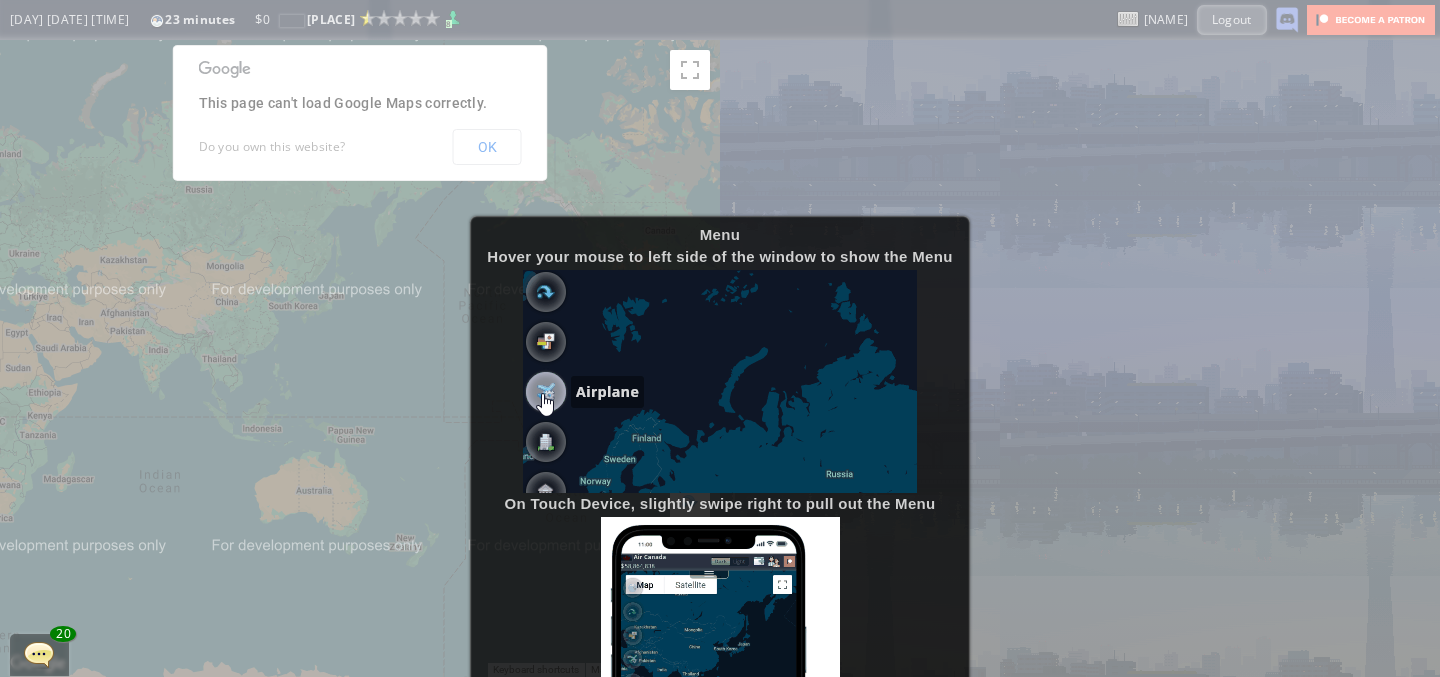 click on "Menu
Hover your mouse to left side of the window to show the Menu
On Touch Device, slightly swipe right to pull out the Menu
Press Escape or Tap on this dialog to proceed" at bounding box center (720, 338) 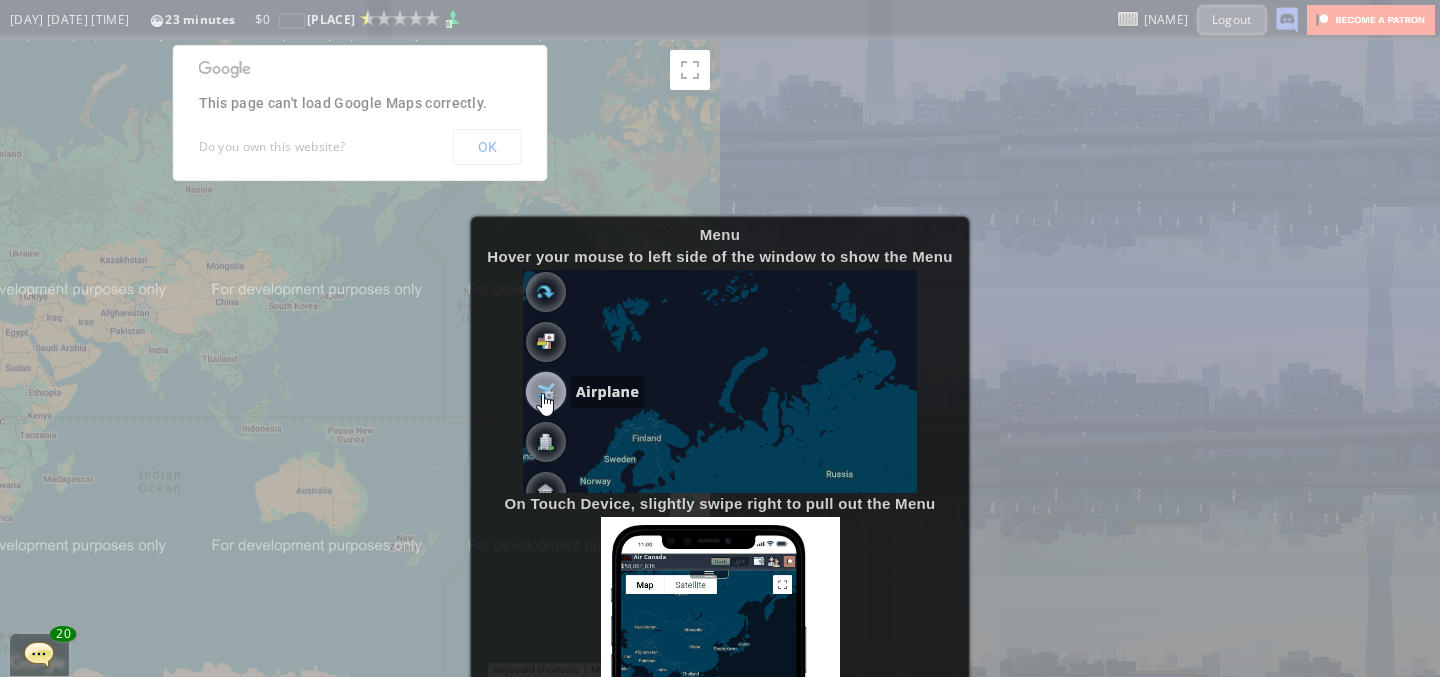 click on "Menu
Hover your mouse to left side of the window to show the Menu
On Touch Device, slightly swipe right to pull out the Menu
Press Escape or Tap on this dialog to proceed" at bounding box center (720, 538) 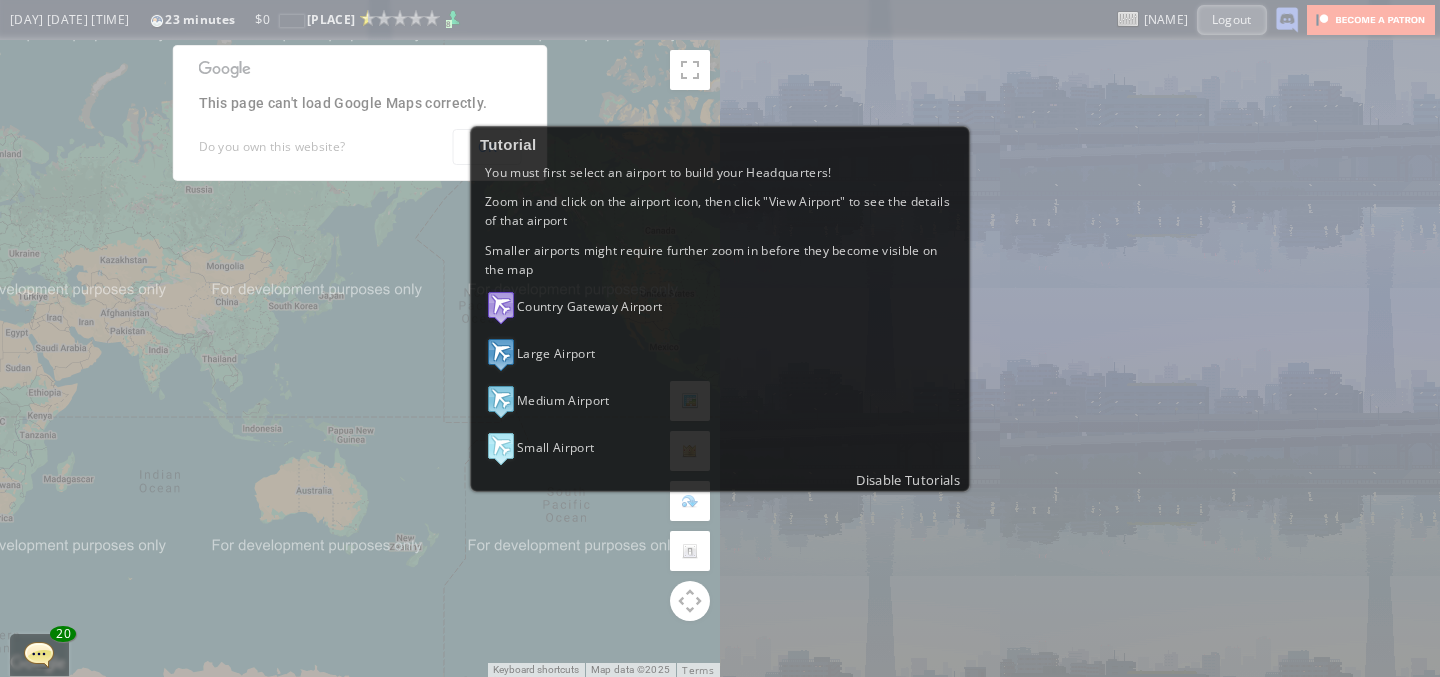 scroll, scrollTop: 0, scrollLeft: 0, axis: both 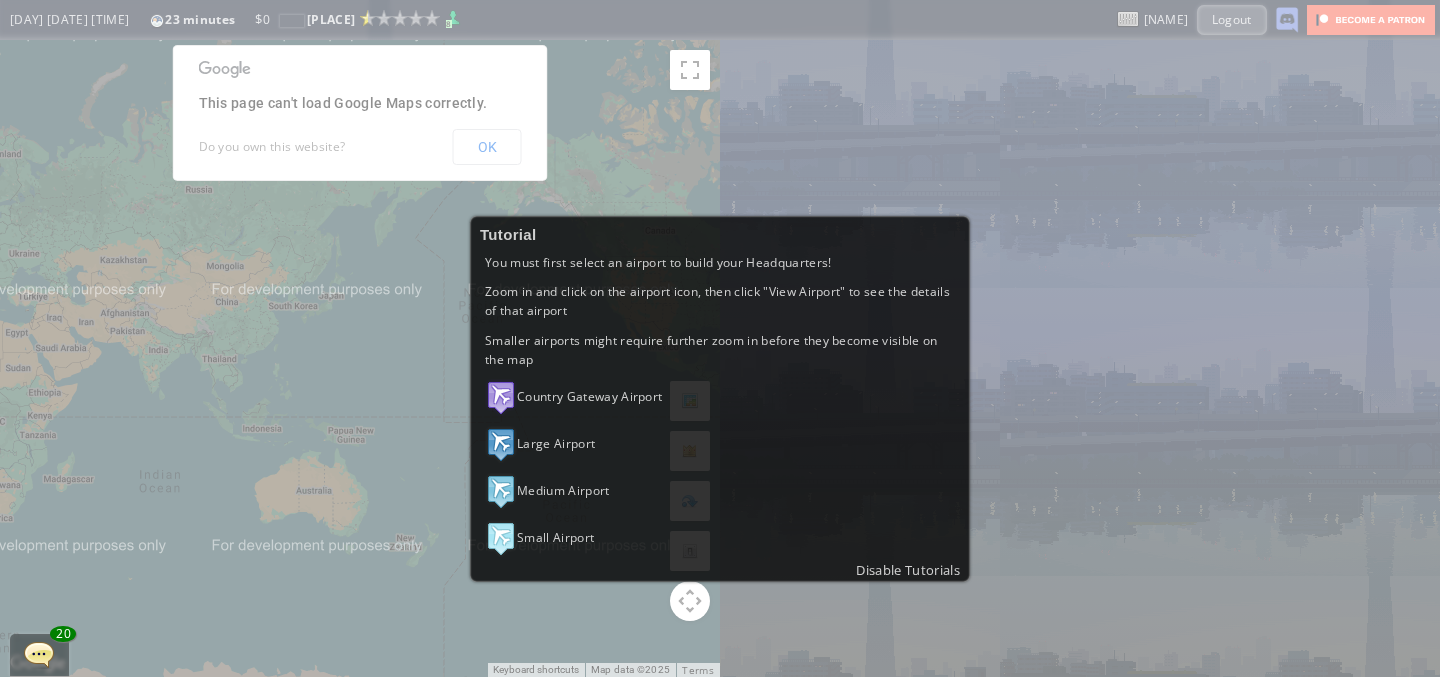 click on "Tutorial
You must first select an airport to build your Headquarters!
Zoom in and click on the airport icon, then click "View Airport" to see the details of that airport
Smaller airports might require further zoom in before they become visible on the map
Country Gateway Airport
Large Airport
Medium Airport
Small Airport
Disable Tutorials" at bounding box center (720, 338) 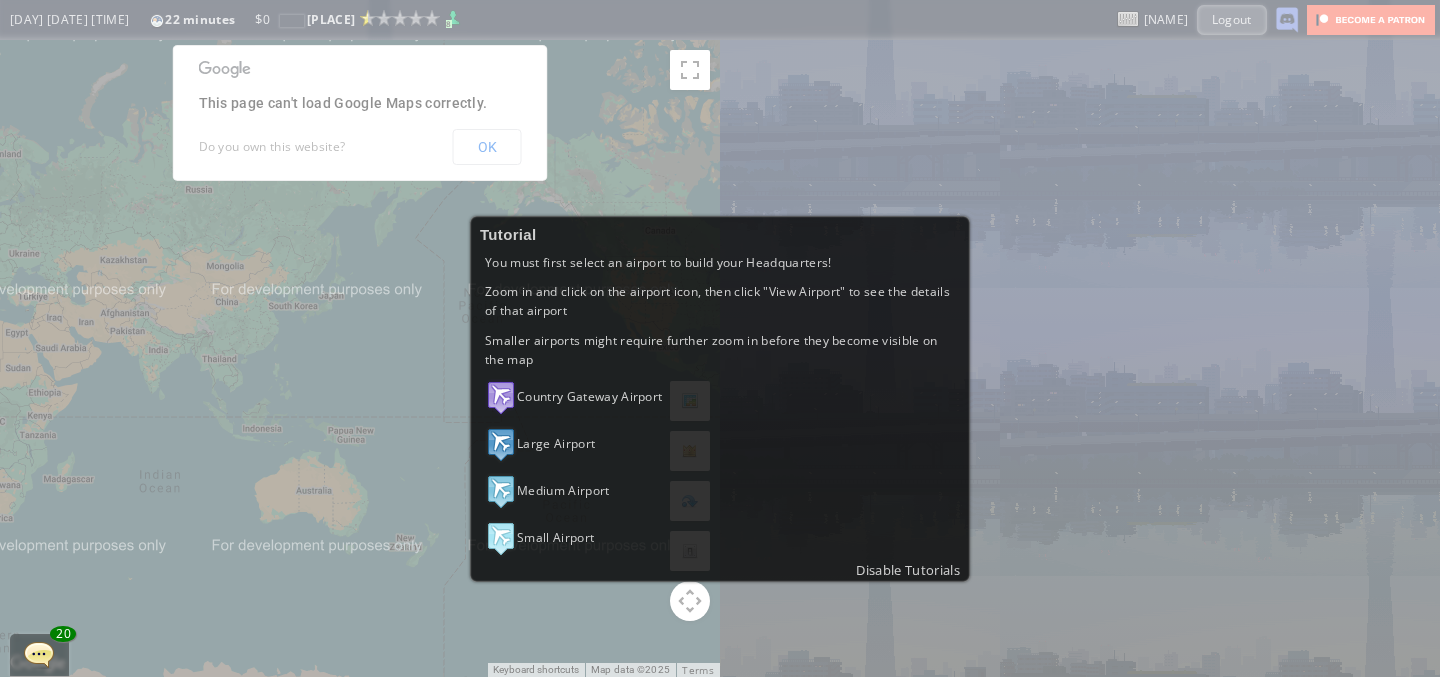 click on "Large Airport" at bounding box center [720, 444] 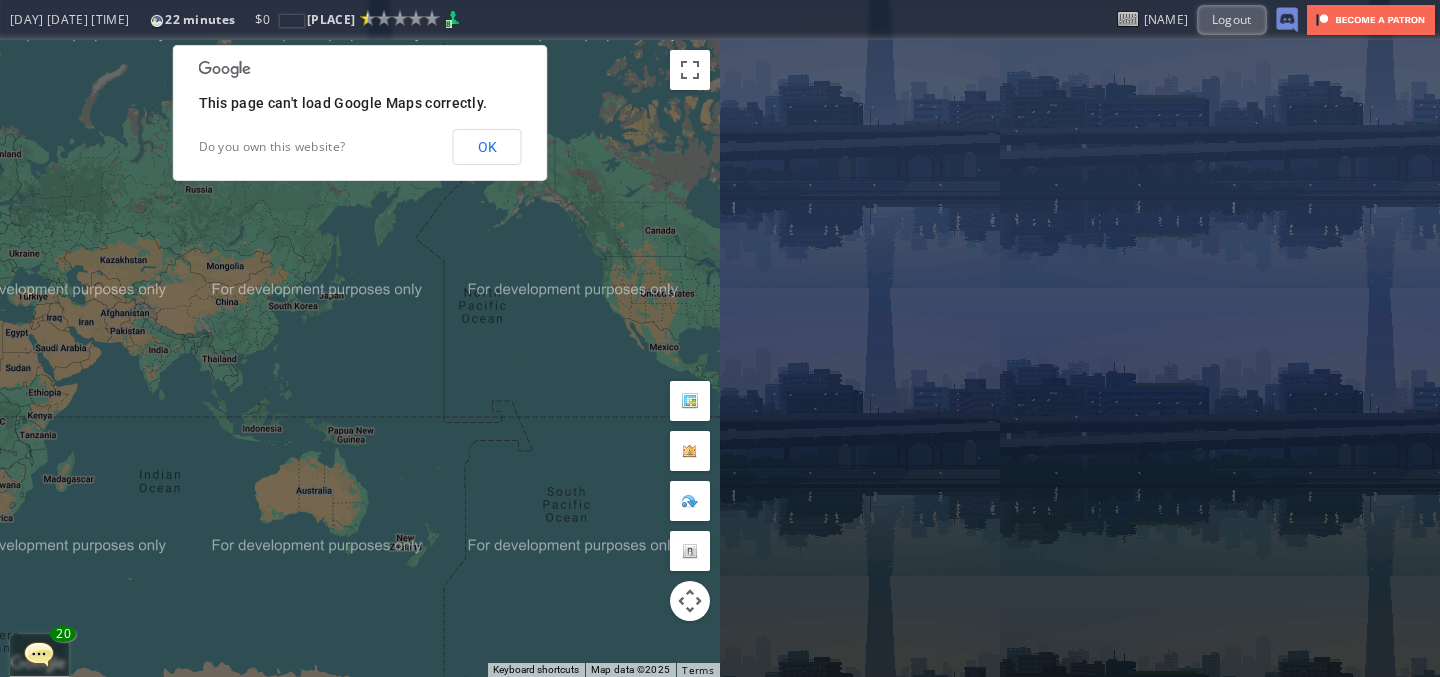 drag, startPoint x: 488, startPoint y: 141, endPoint x: 512, endPoint y: 169, distance: 36.878178 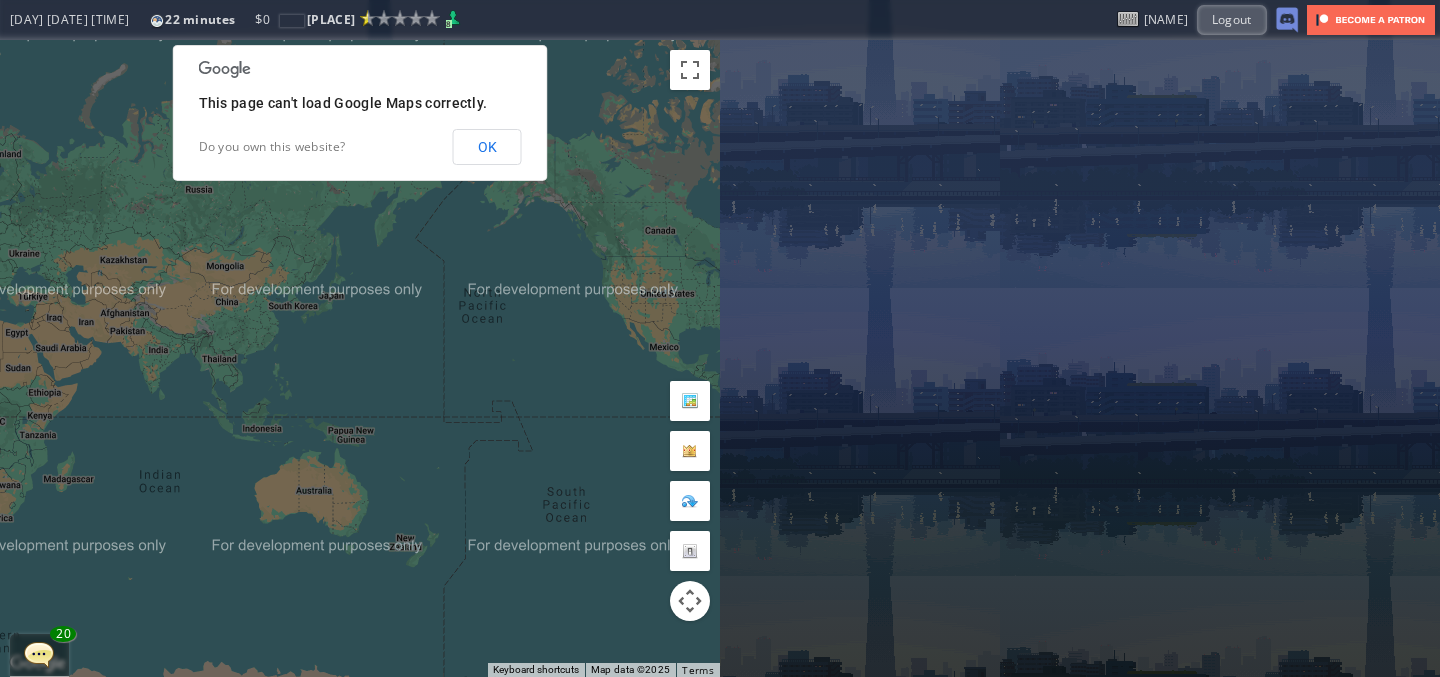 click on "This page can't load Google Maps correctly. Do you own this website? OK" at bounding box center (360, 113) 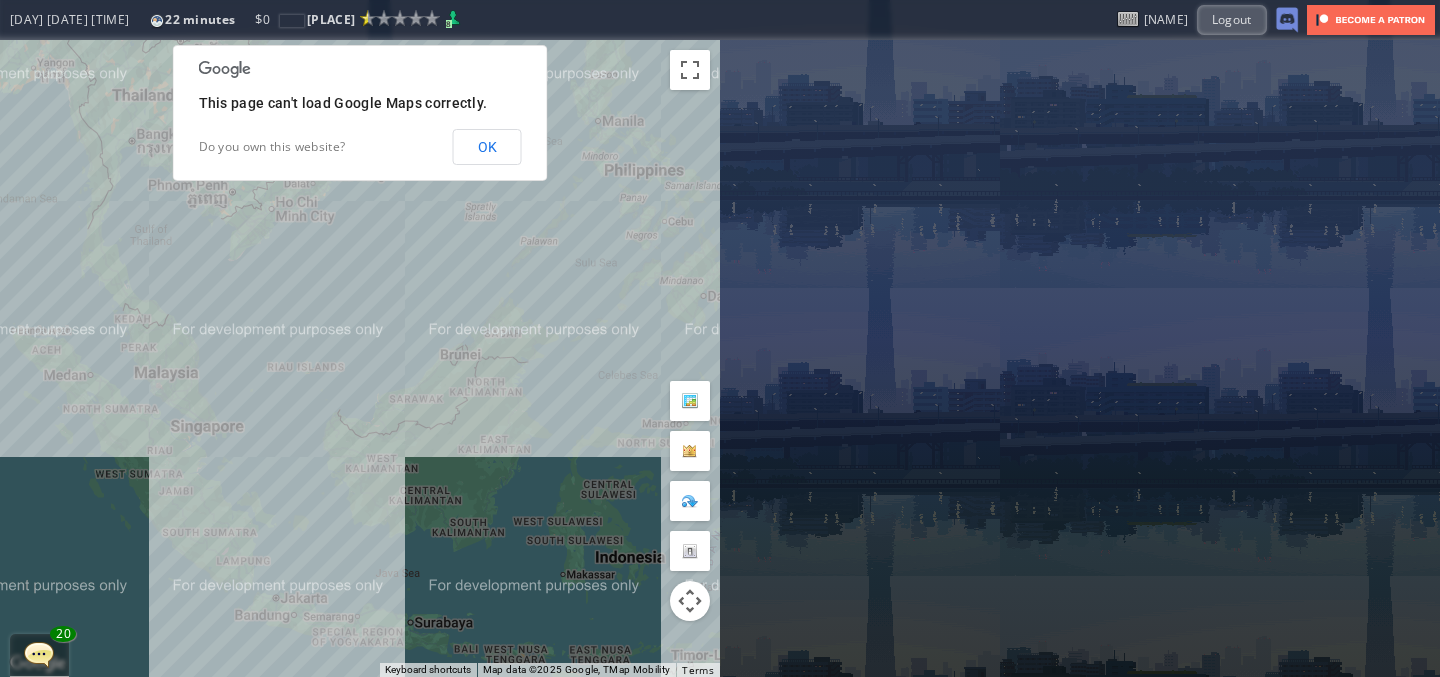 drag, startPoint x: 155, startPoint y: 491, endPoint x: 276, endPoint y: 460, distance: 124.90797 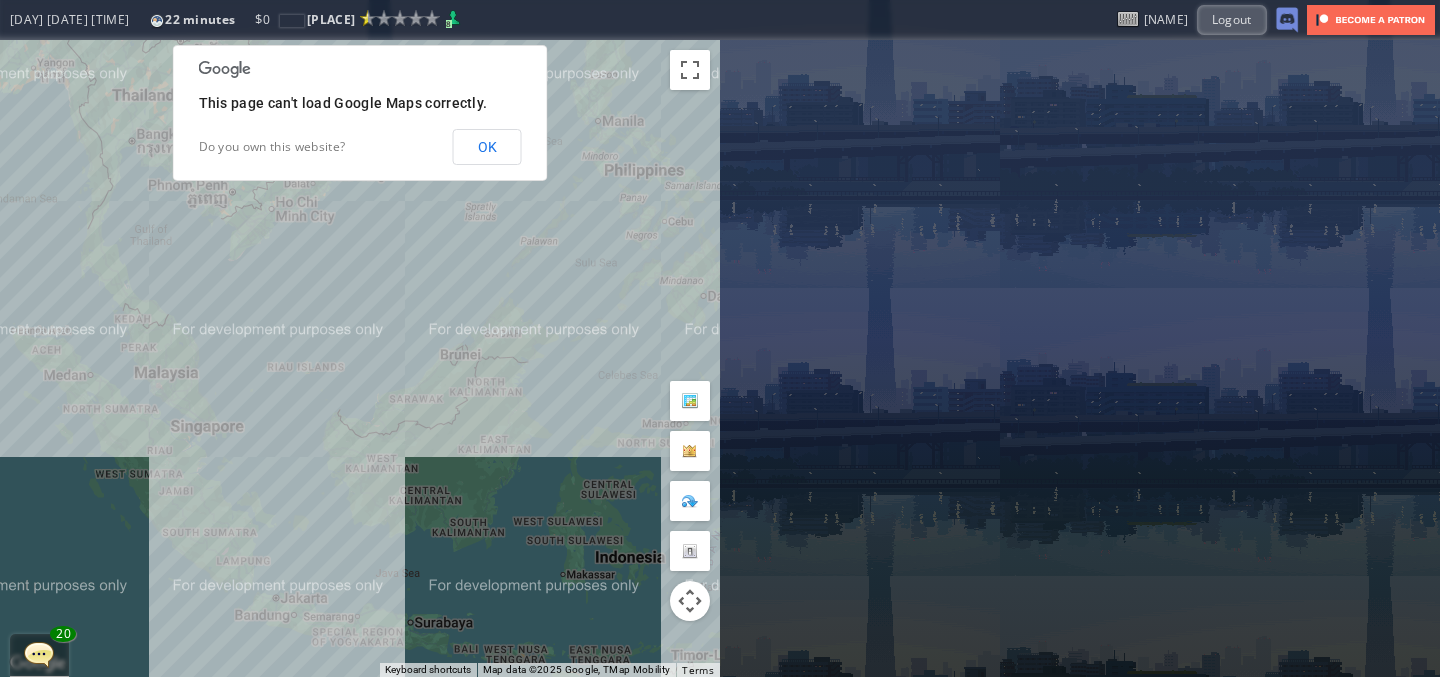 click on "To navigate, press the arrow keys." at bounding box center [360, 358] 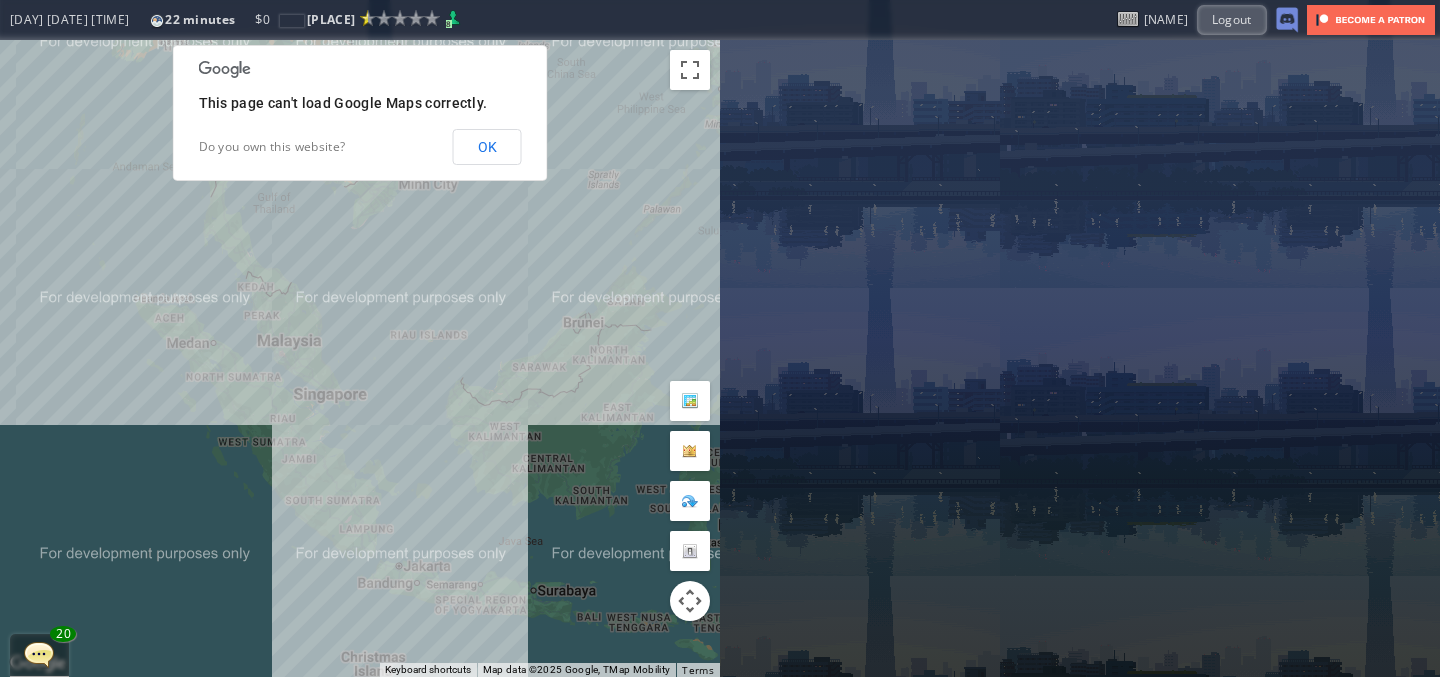 click on "To navigate, press the arrow keys." at bounding box center [360, 358] 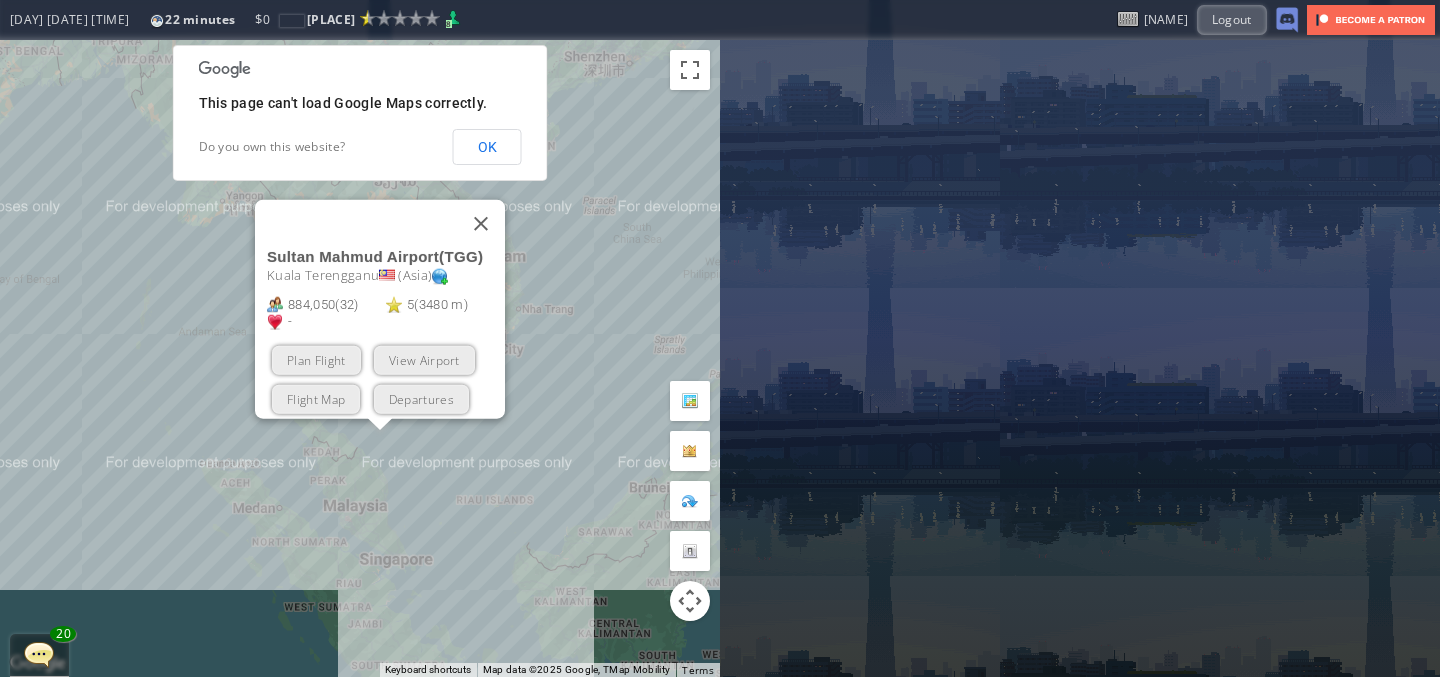 drag, startPoint x: 249, startPoint y: 440, endPoint x: 315, endPoint y: 529, distance: 110.80163 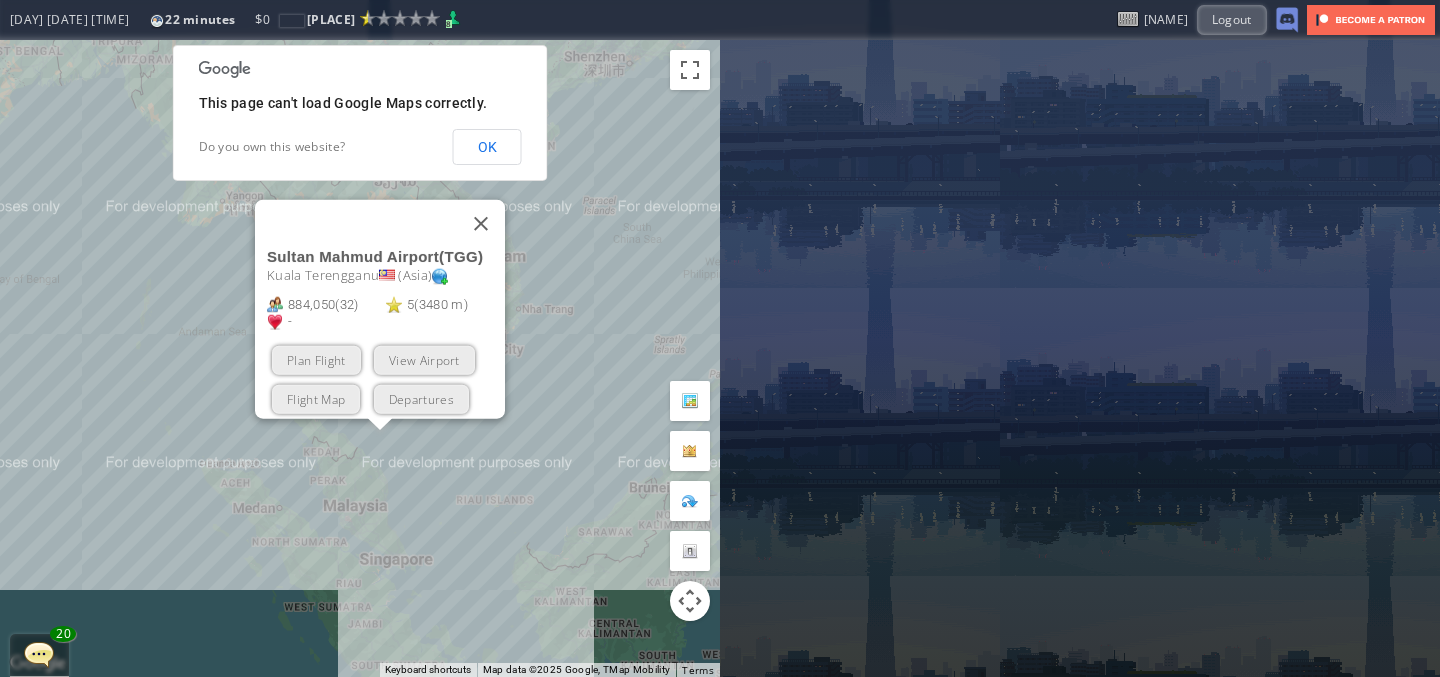 click on "To navigate, press the arrow keys.
Sultan Mahmud Airport  ( TGG )
Kuala Terengganu  ( Asia )
884,050  ( 32 )
5  ( 3480 m )
-
Plan Flight
View Airport
Flight Map
Departures" at bounding box center (360, 358) 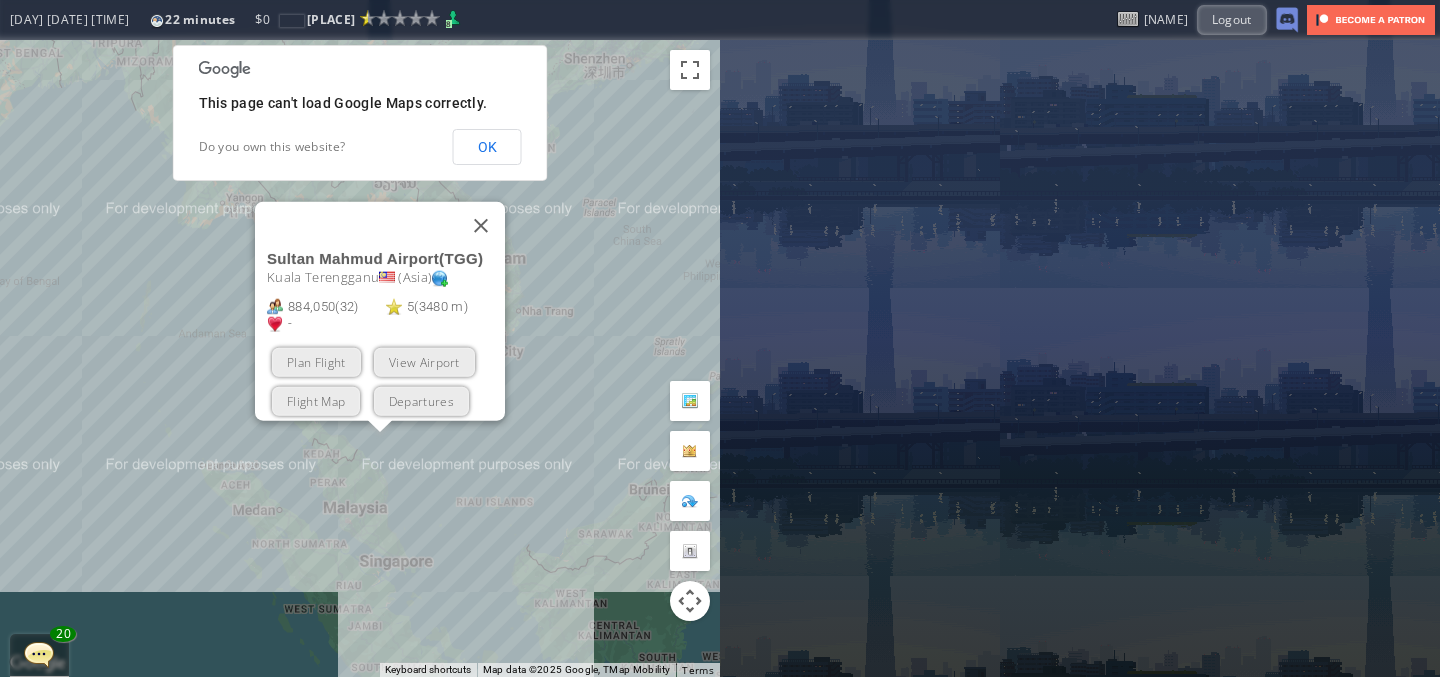 click on "To navigate, press the arrow keys.
Sultan Mahmud Airport  ( TGG )
Kuala Terengganu  ( Asia )
884,050  ( 32 )
5  ( 3480 m )
-
Plan Flight
View Airport
Flight Map
Departures" at bounding box center [360, 358] 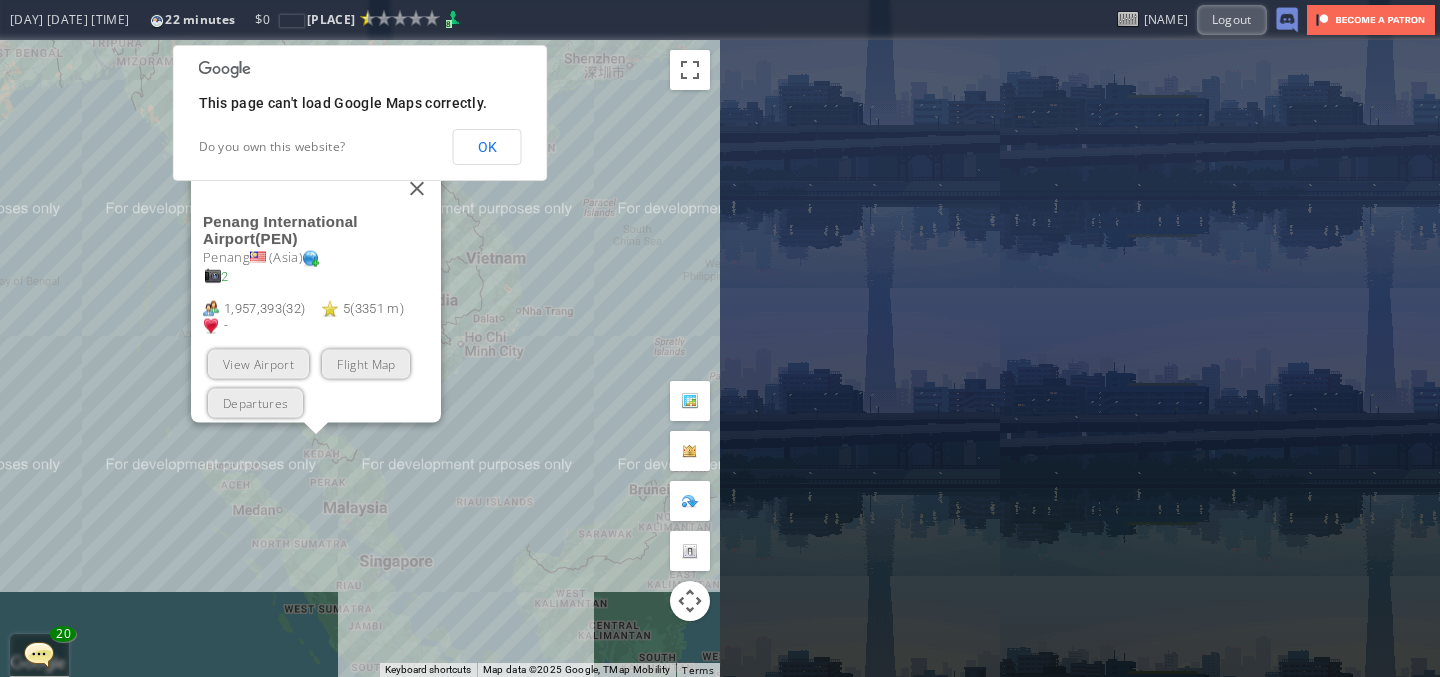 click on "To navigate, press the arrow keys.
Penang International Airport  ( PEN )
Penang  ( Asia )
2
1,957,393  ( 32 )
5  ( 3351 m )
-
Plan Flight
View Airport
Flight Map
Departures" at bounding box center [360, 358] 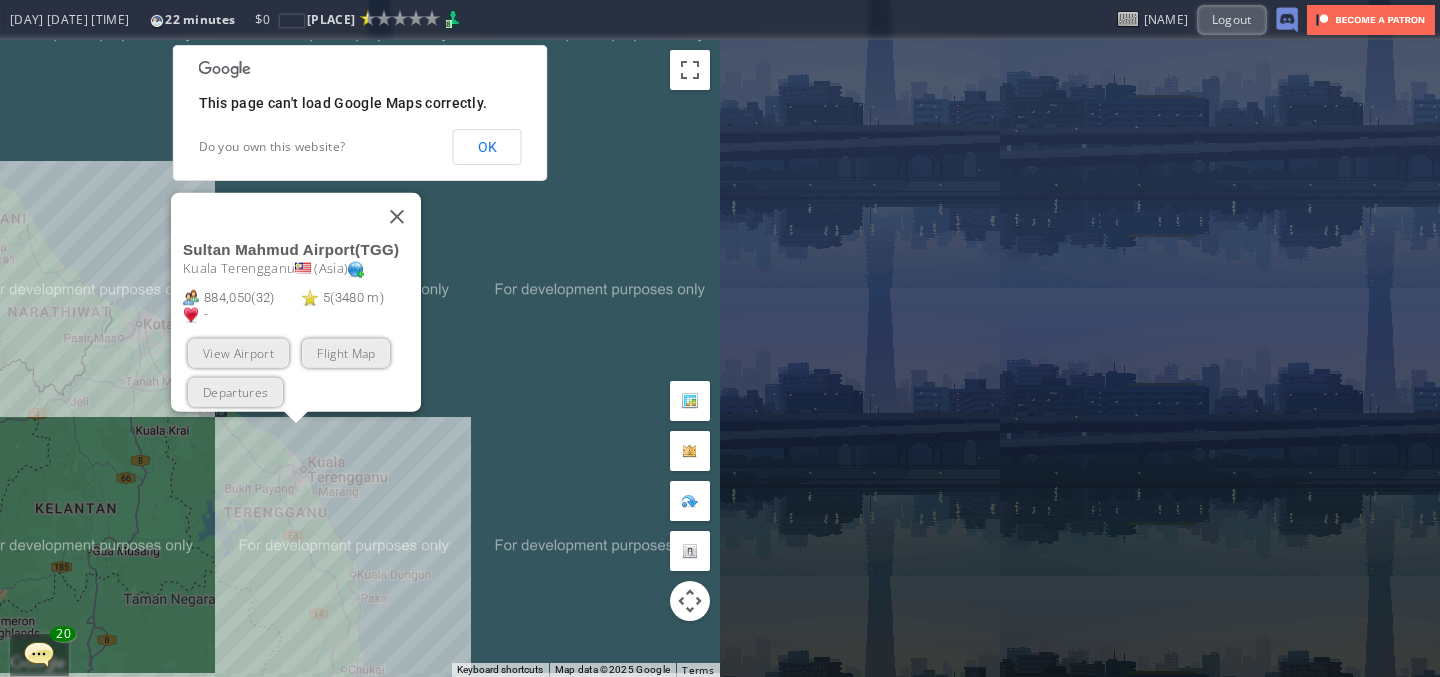 drag, startPoint x: 318, startPoint y: 471, endPoint x: 167, endPoint y: 470, distance: 151.00331 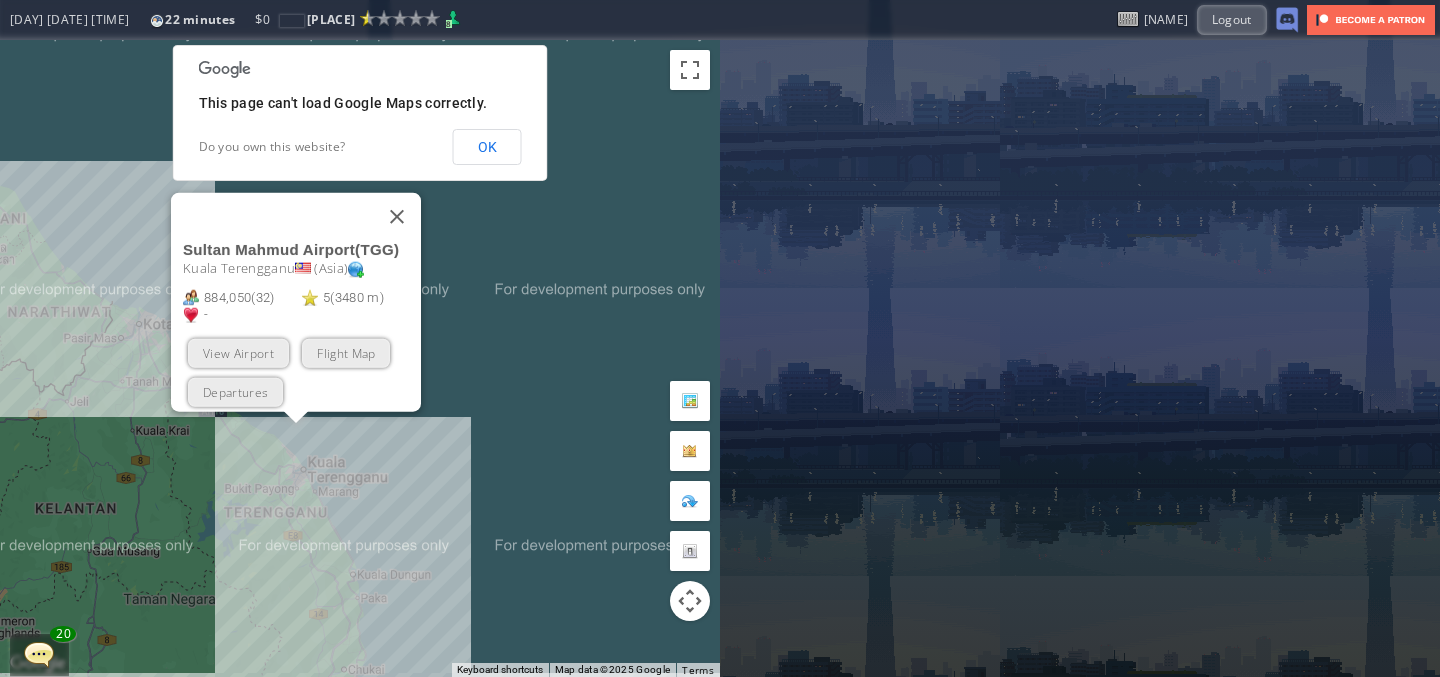 click on "To navigate, press the arrow keys.
Sultan Mahmud Airport  ( TGG )
Kuala Terengganu  ( Asia )
884,050  ( 32 )
5  ( 3480 m )
-
Plan Flight
View Airport
Flight Map
Departures" at bounding box center (360, 358) 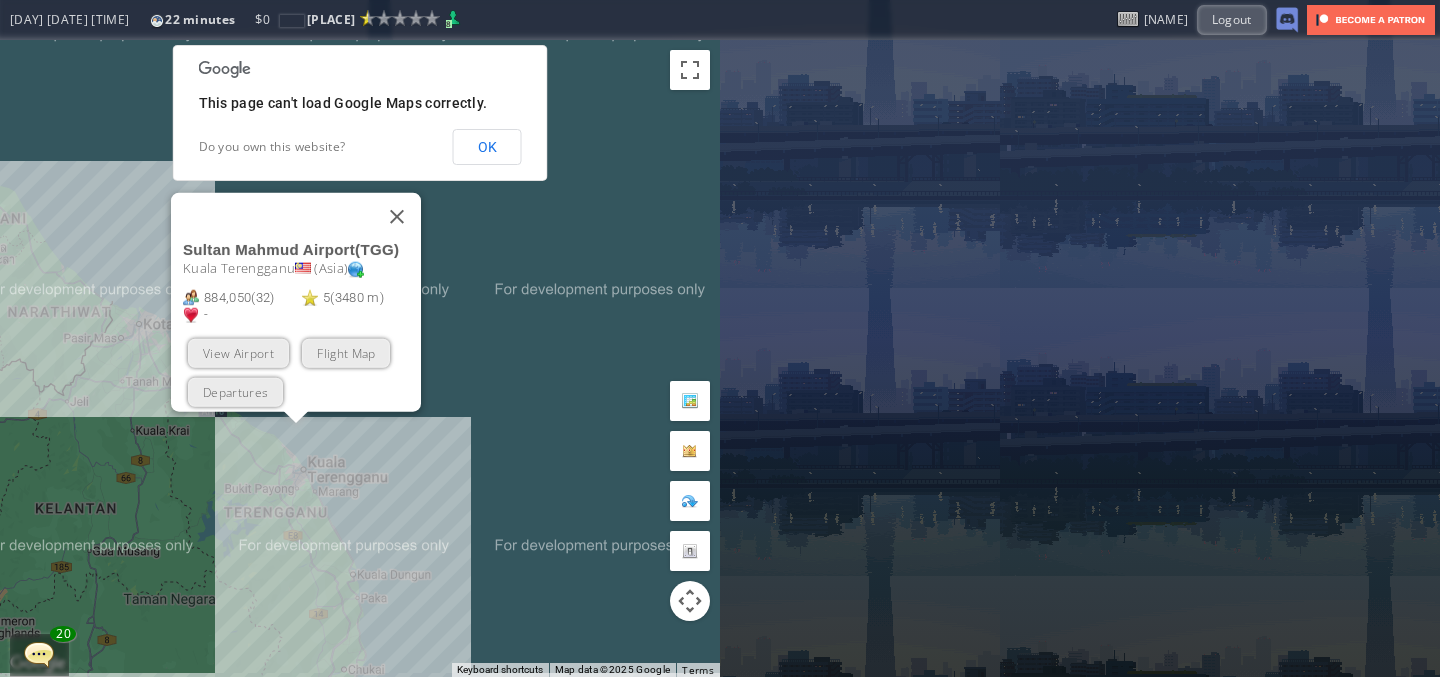 click on "To navigate, press the arrow keys.
Sultan Mahmud Airport  ( TGG )
Kuala Terengganu  ( Asia )
884,050  ( 32 )
5  ( 3480 m )
-
Plan Flight
View Airport
Flight Map
Departures" at bounding box center (360, 358) 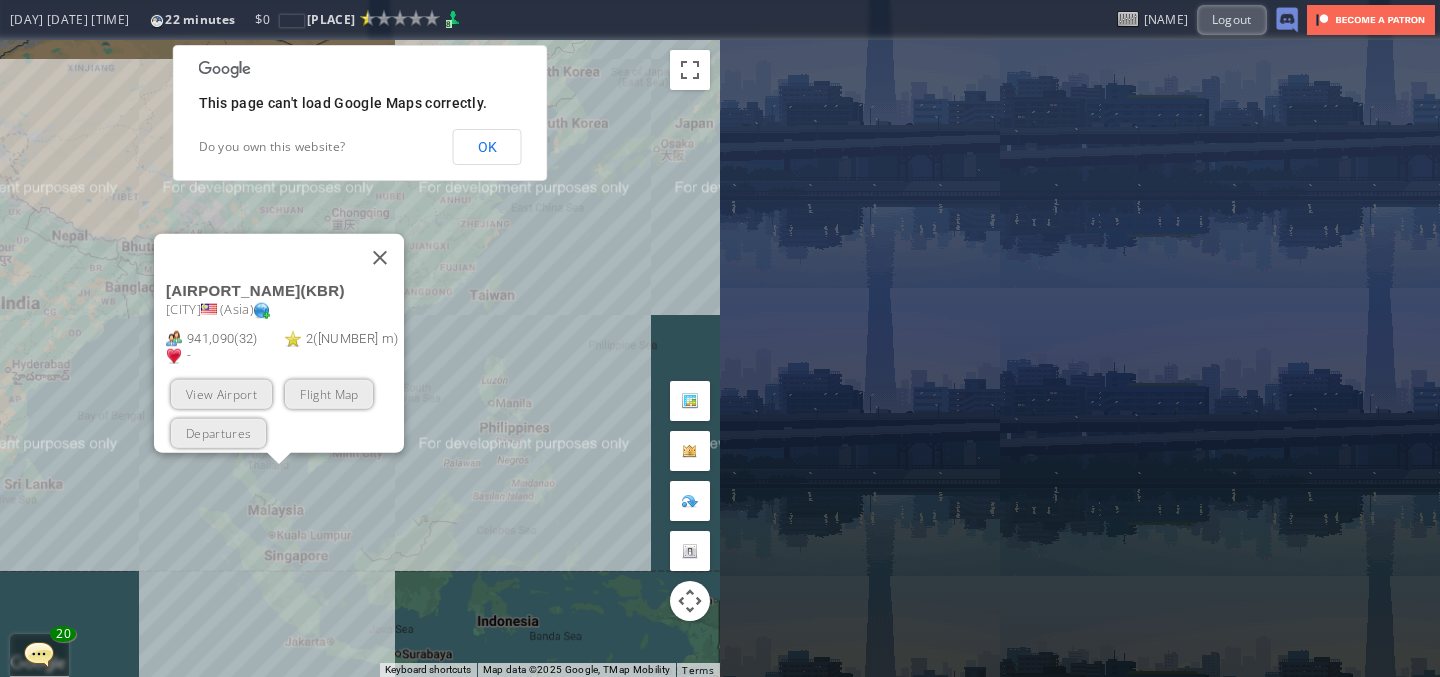 drag, startPoint x: 221, startPoint y: 520, endPoint x: 535, endPoint y: 525, distance: 314.0398 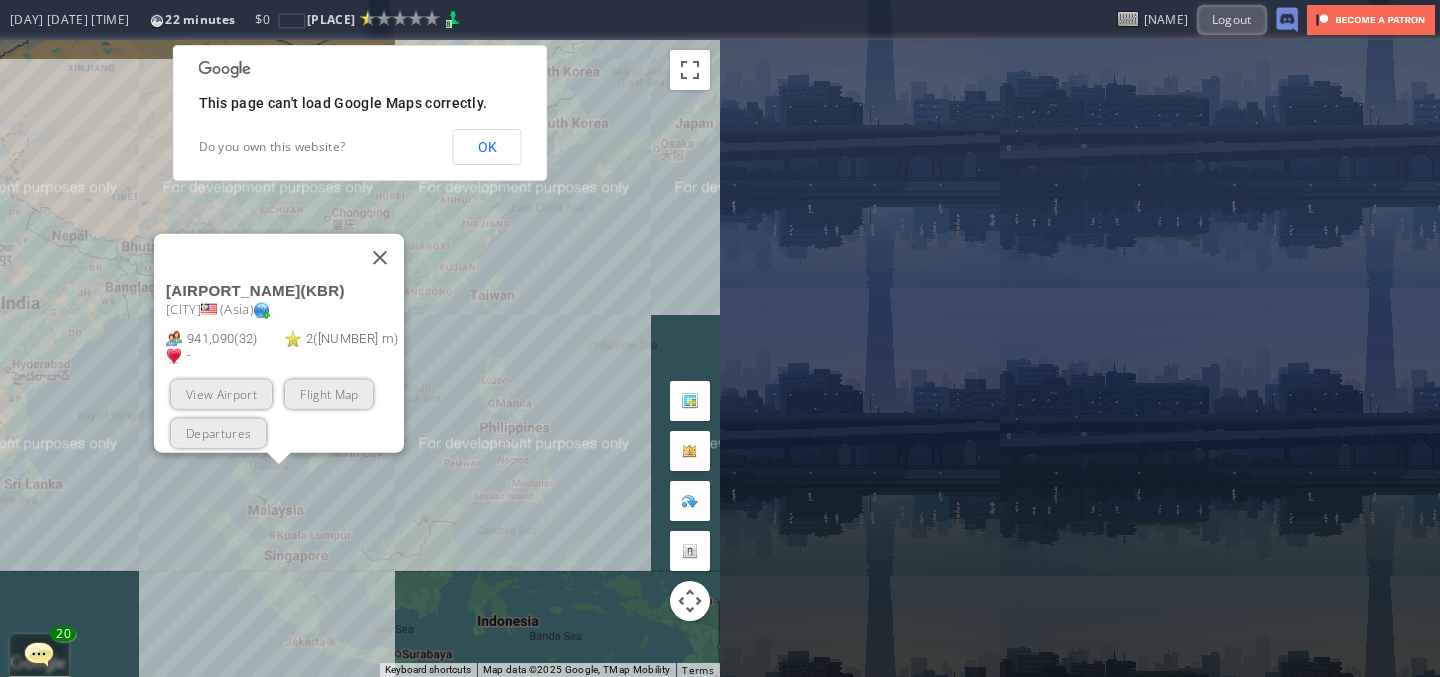 click on "To navigate, press the arrow keys.
Sultan Ismail Petra Airport  ( KBR )
Kota Baharu  ( Asia )
941,090  ( 32 )
2  ( 2128 m )
-
Plan Flight
View Airport
Flight Map
Departures" at bounding box center (360, 358) 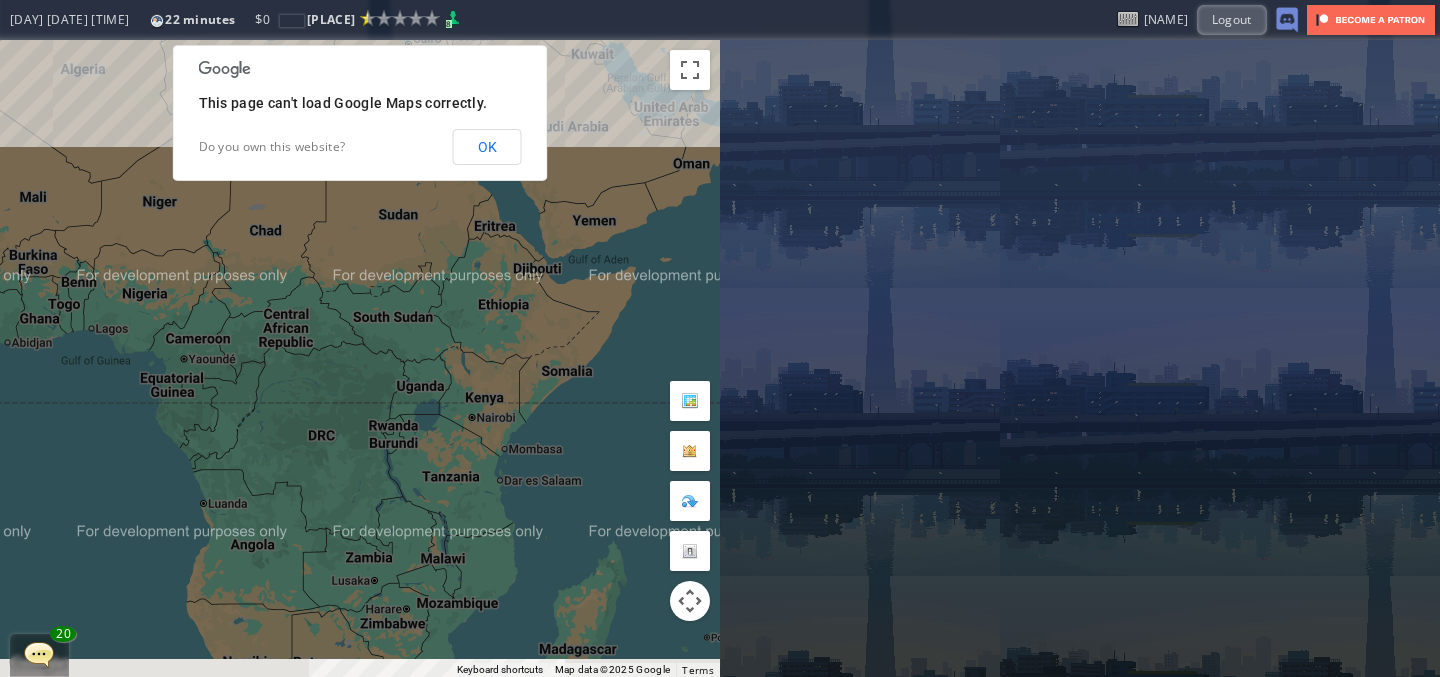 drag, startPoint x: 232, startPoint y: 483, endPoint x: 383, endPoint y: 282, distance: 251.40009 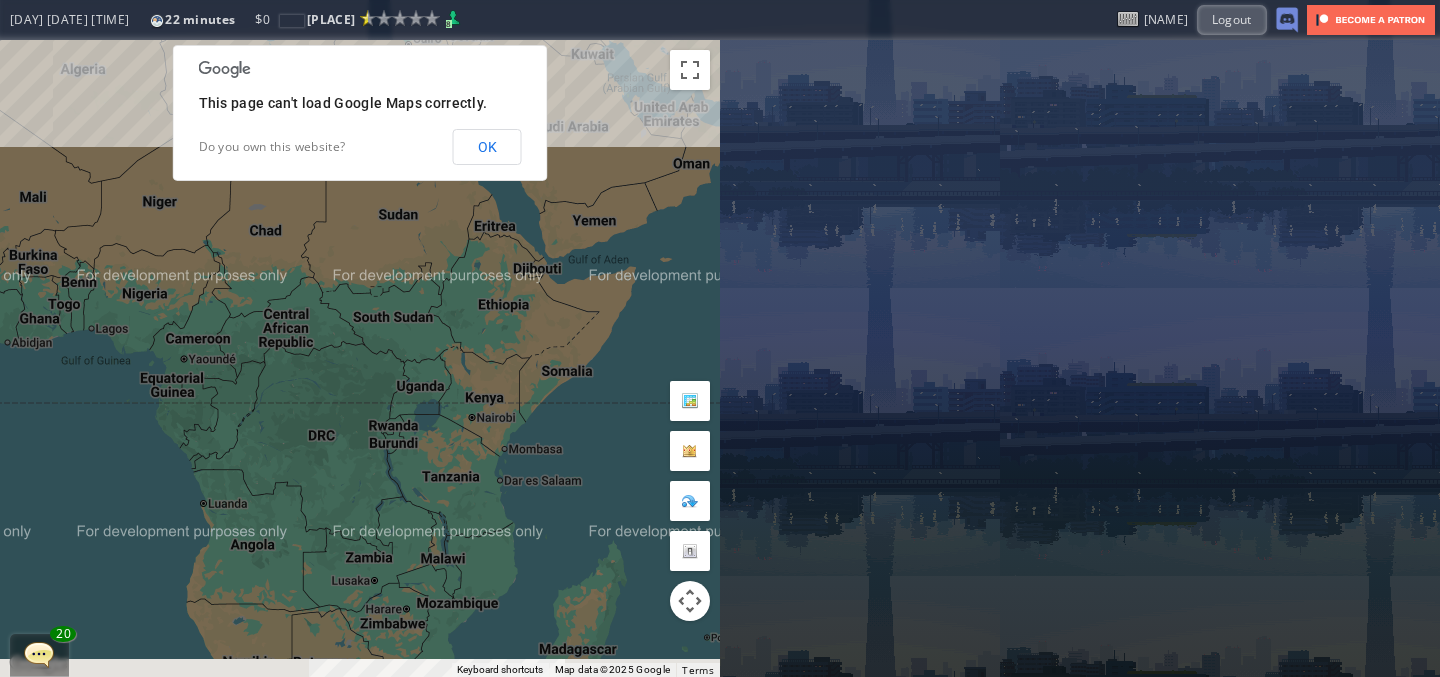 click on "To navigate, press the arrow keys.
Sultan Ismail Petra Airport  ( KBR )
Kota Baharu  ( Asia )
941,090  ( 32 )
2  ( 2128 m )
-
Plan Flight
View Airport
Flight Map
Departures" at bounding box center (360, 358) 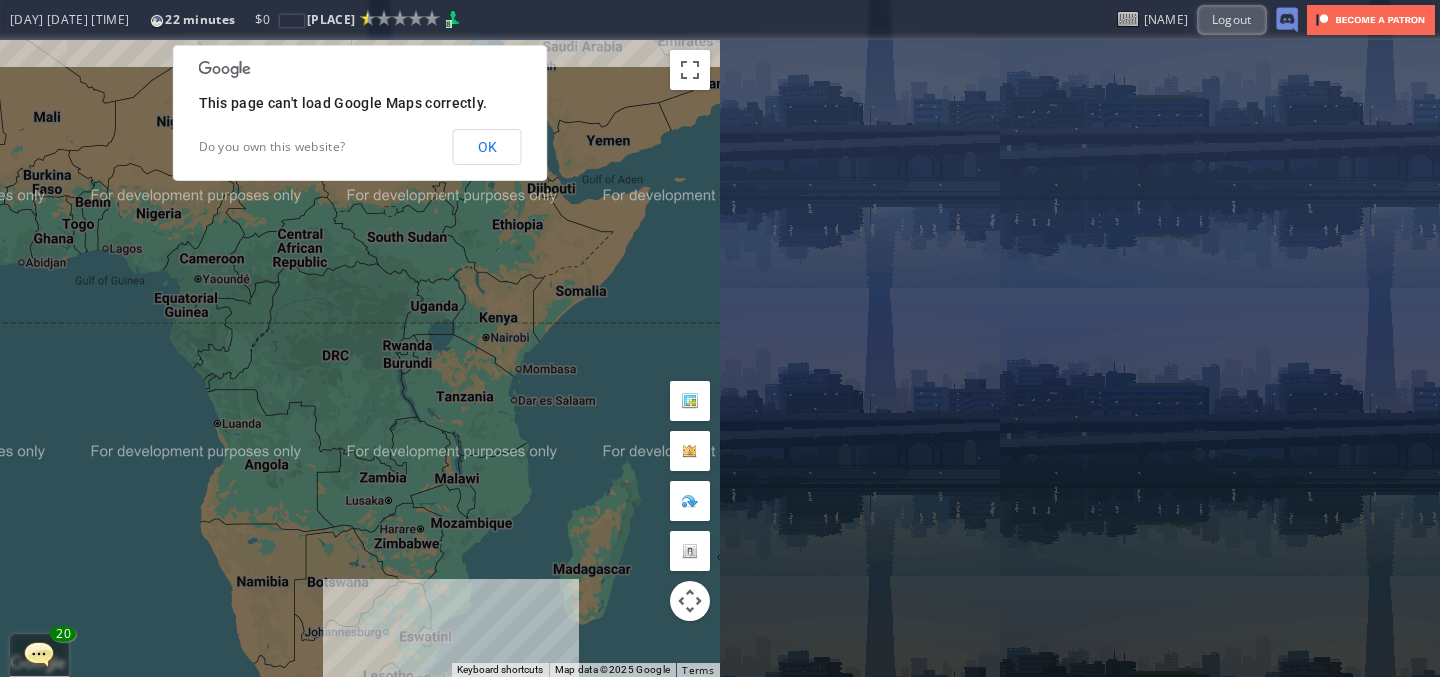 drag, startPoint x: 352, startPoint y: 455, endPoint x: 266, endPoint y: 369, distance: 121.62237 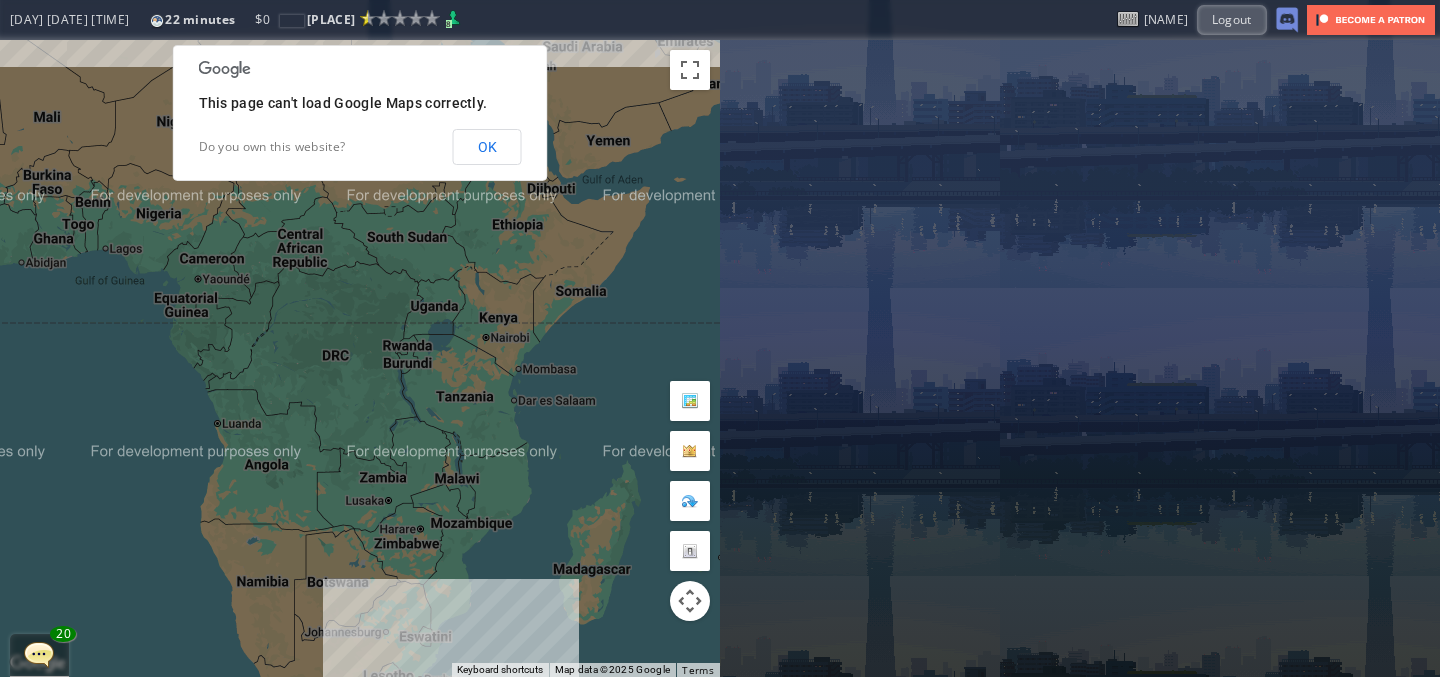 click on "To navigate, press the arrow keys.
Sultan Ismail Petra Airport  ( KBR )
Kota Baharu  ( Asia )
941,090  ( 32 )
2  ( 2128 m )
-
Plan Flight
View Airport
Flight Map
Departures" at bounding box center (360, 358) 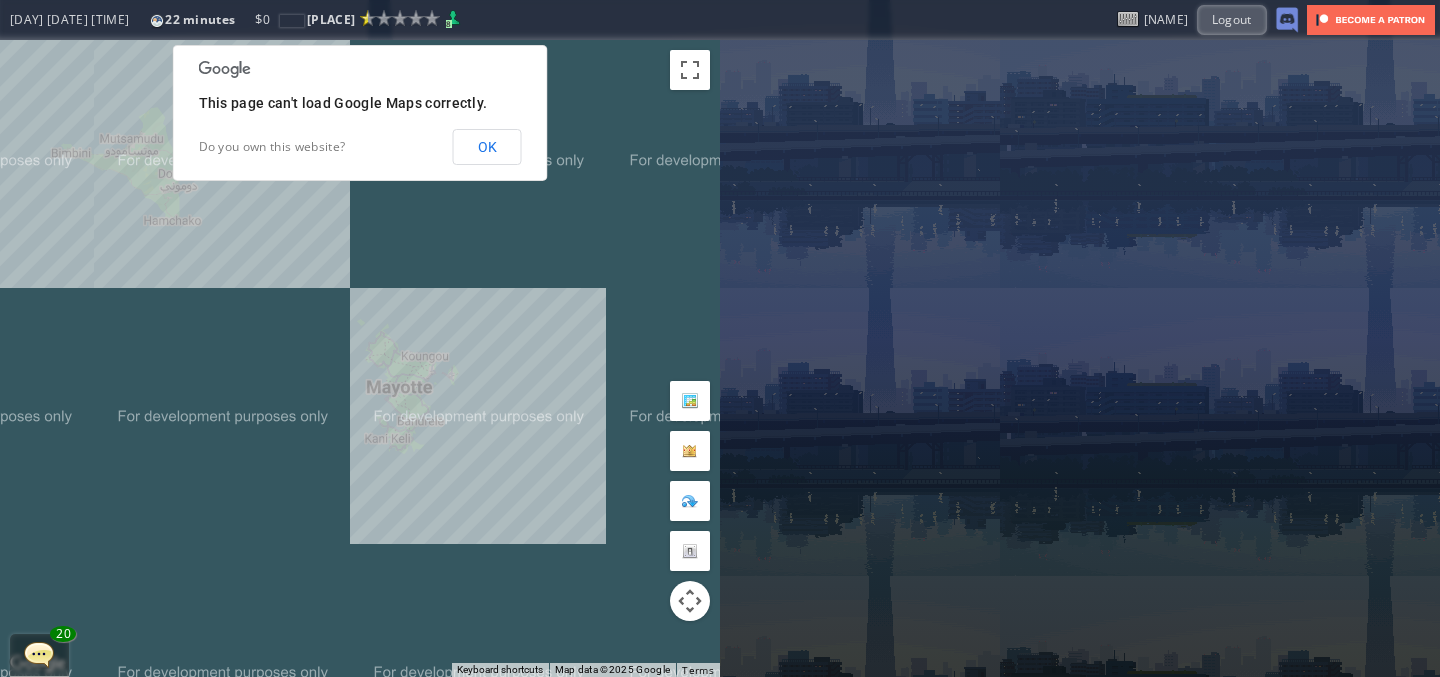 click on "To navigate, press the arrow keys.
Sultan Ismail Petra Airport  ( KBR )
Kota Baharu  ( Asia )
941,090  ( 32 )
2  ( 2128 m )
-
Plan Flight
View Airport
Flight Map
Departures" at bounding box center [360, 358] 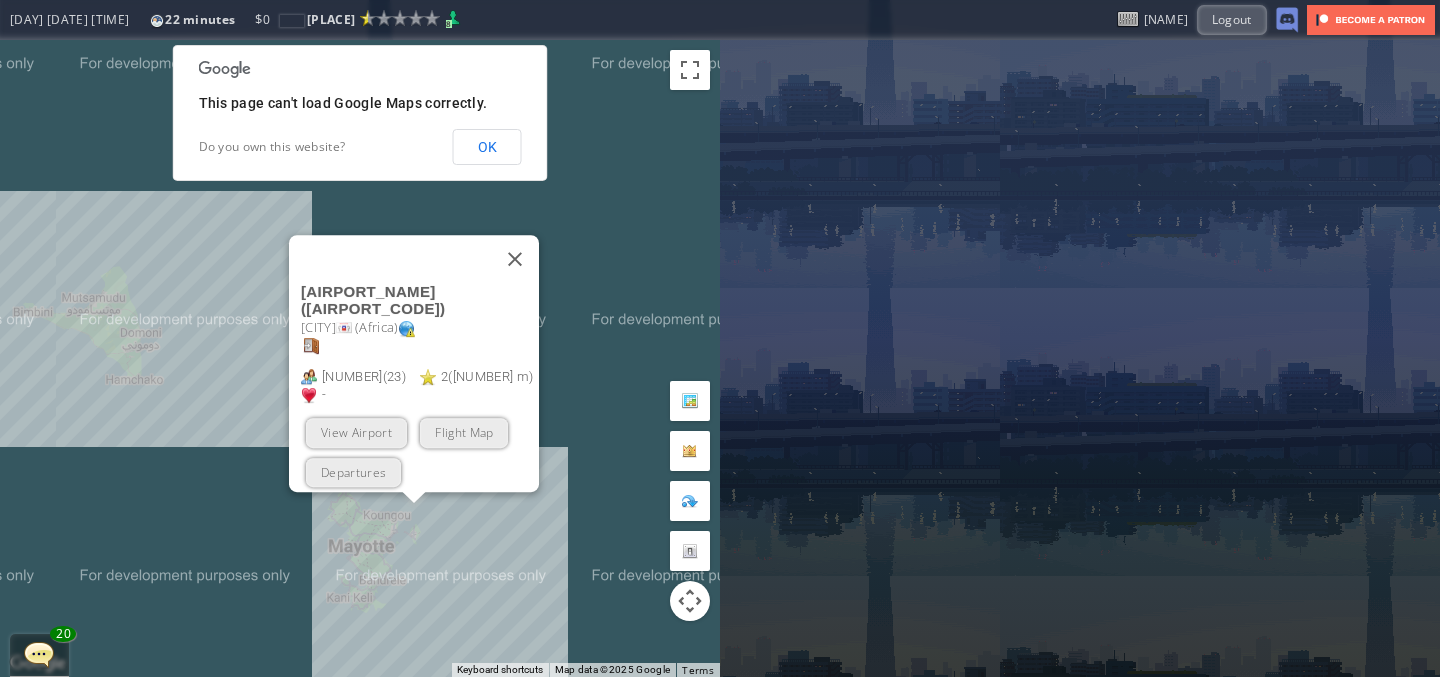 drag, startPoint x: 260, startPoint y: 400, endPoint x: 221, endPoint y: 551, distance: 155.95512 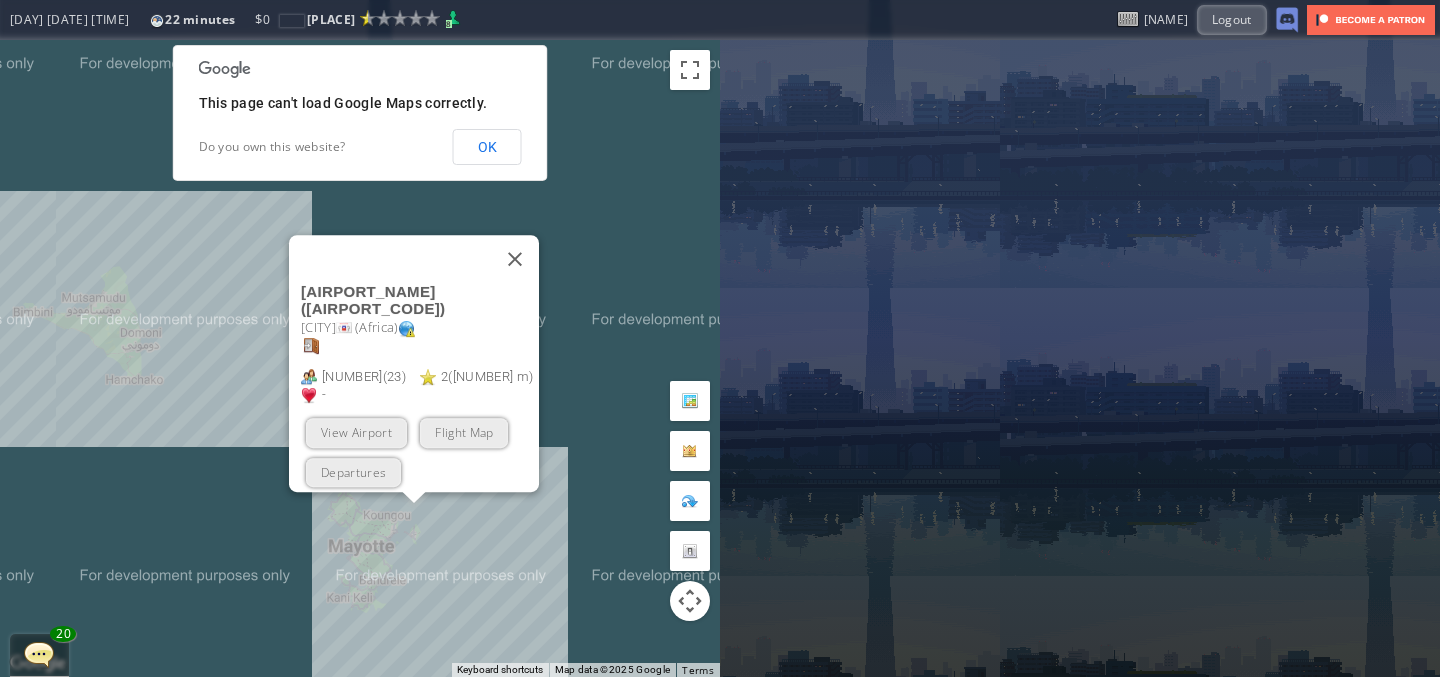 click on "To navigate, press the arrow keys.
Dzaoudzi Pamandzi International Airport  ( DZA )
Dzaoudzi  ( Africa )
187,381  ( 23 )
2  ( 1930 m )
-
Plan Flight
View Airport
Flight Map
Departures" at bounding box center [360, 358] 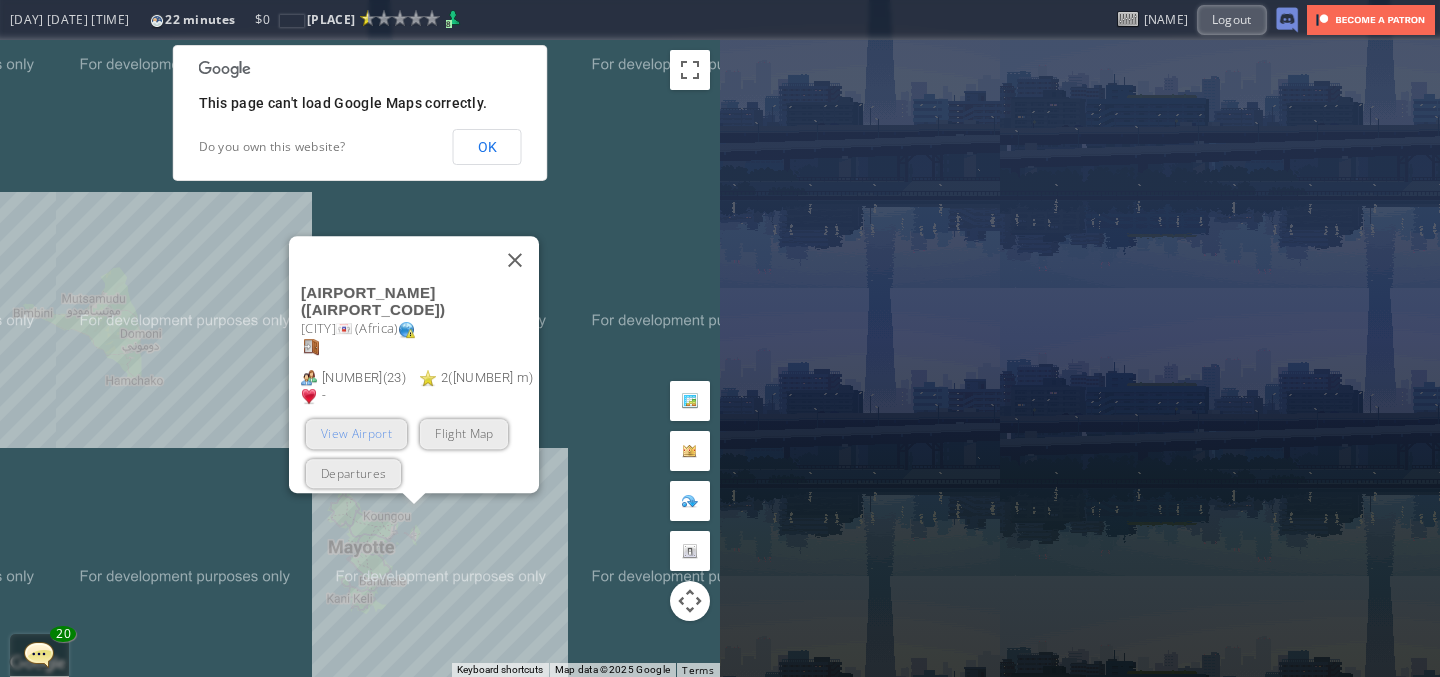 click on "View Airport" at bounding box center [356, 433] 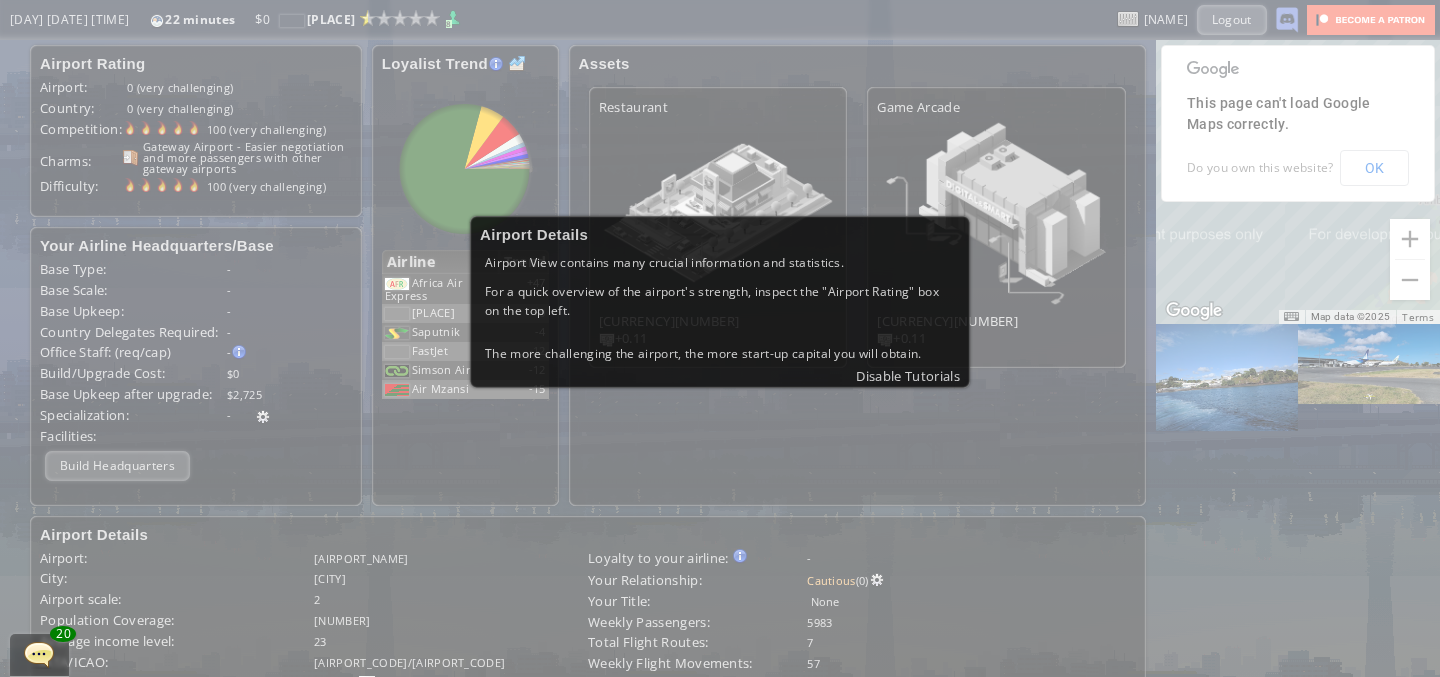 click on "Airport Details
Airport View contains many crucial information and statistics.
For a quick overview of the airport's strength, inspect the "Airport Rating" box on the top left.
The more challenging the airport, the more start-up capital you will obtain.
Disable Tutorials" at bounding box center (720, 338) 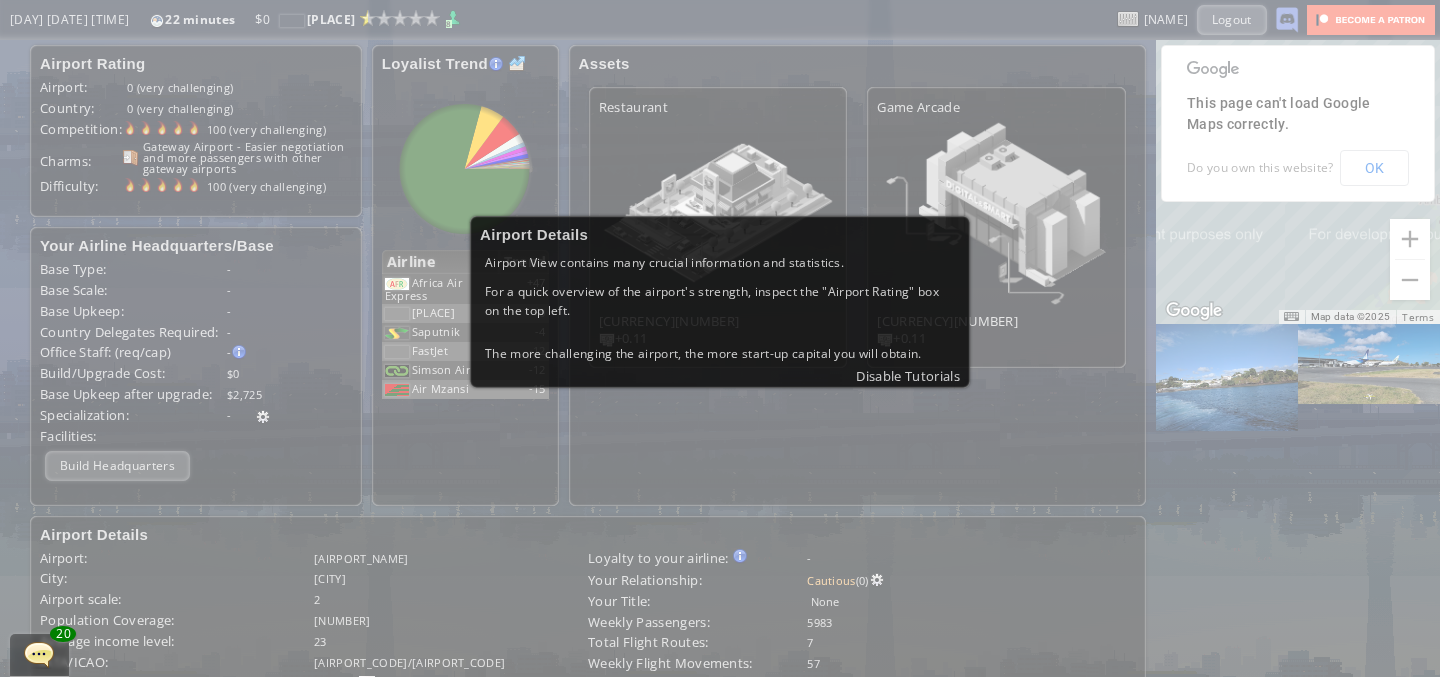 click on "Airport View contains many crucial information and statistics." at bounding box center (720, 262) 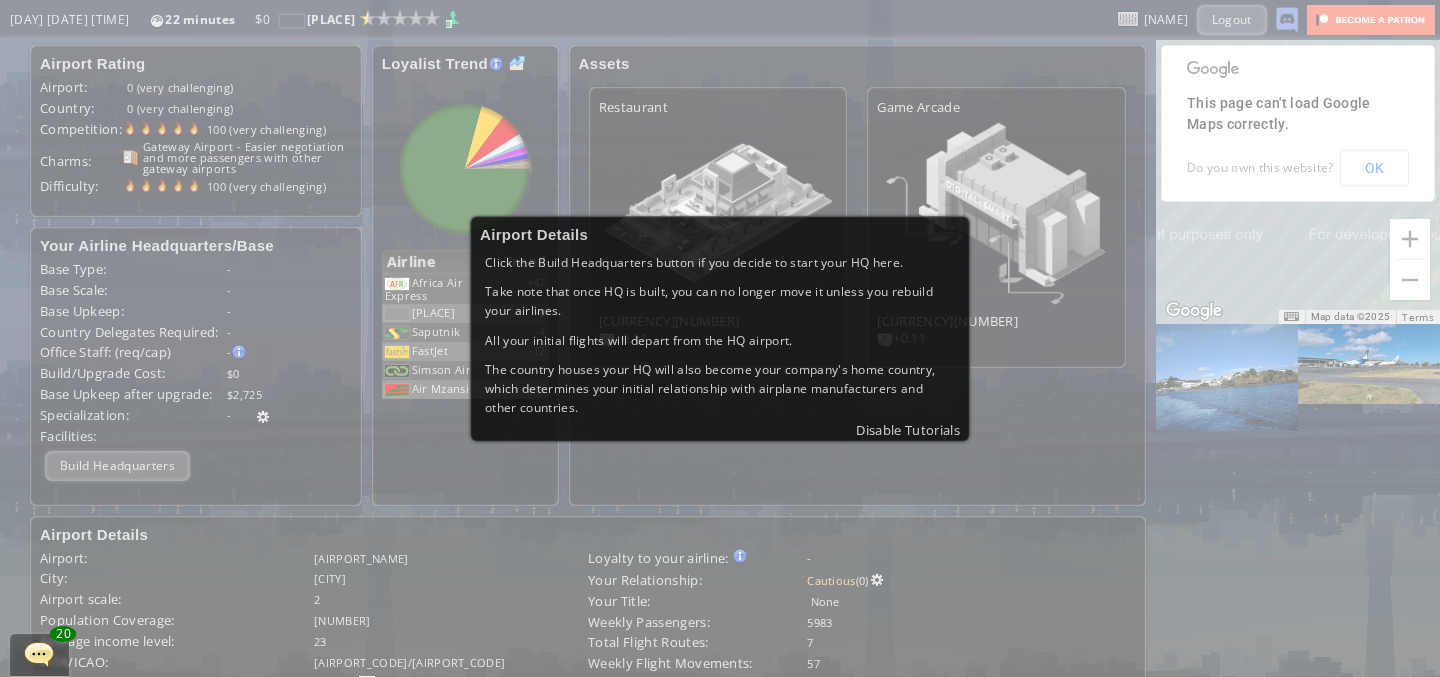 click on "All your initial flights will depart from the HQ airport." at bounding box center [720, 340] 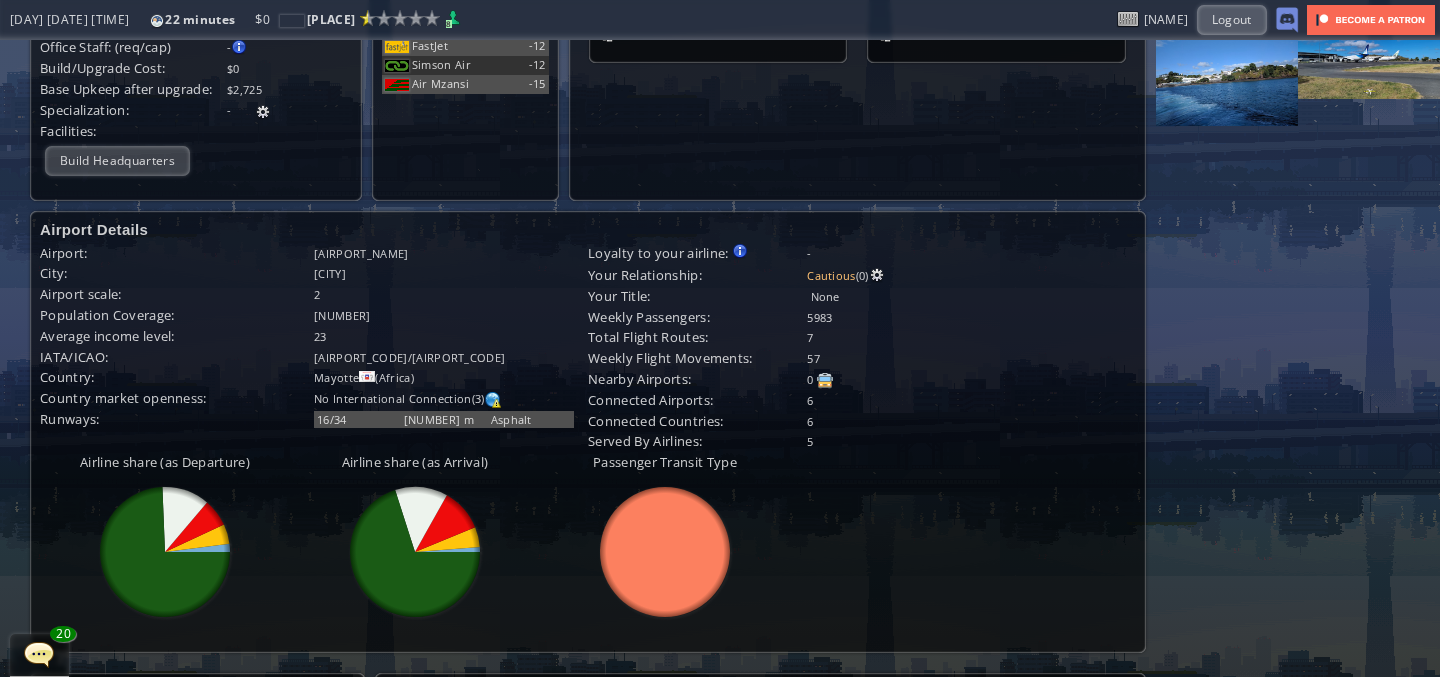 scroll, scrollTop: 0, scrollLeft: 0, axis: both 